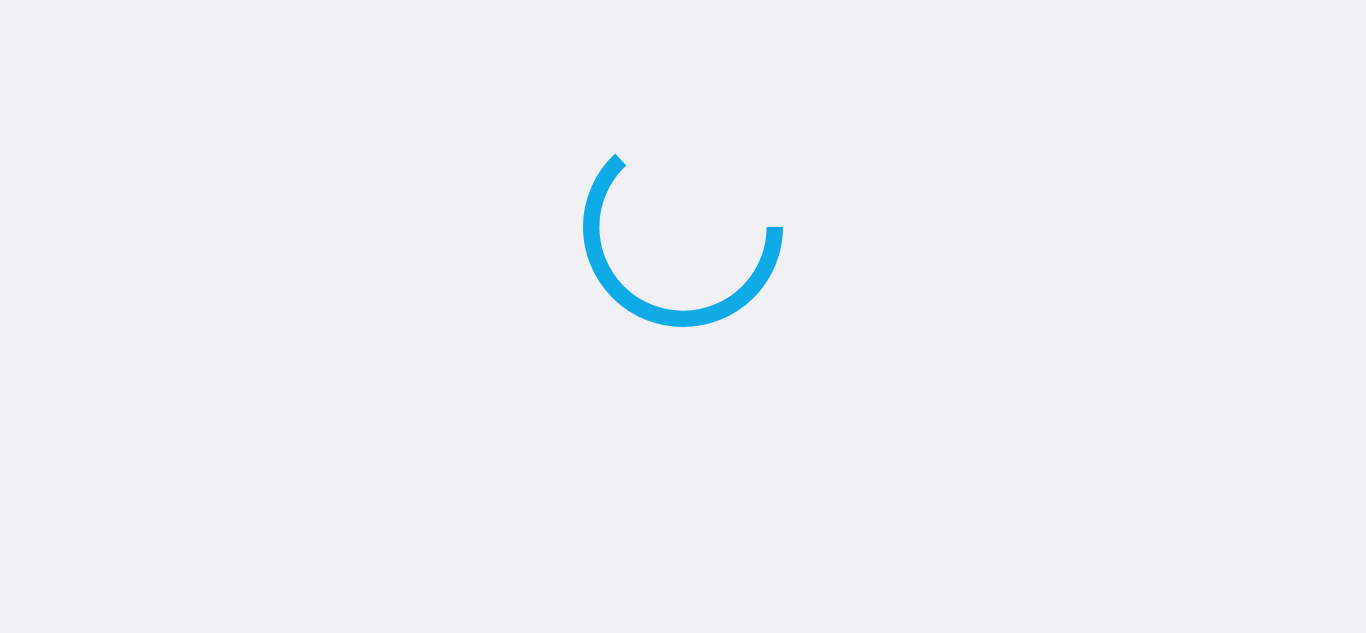 scroll, scrollTop: 0, scrollLeft: 0, axis: both 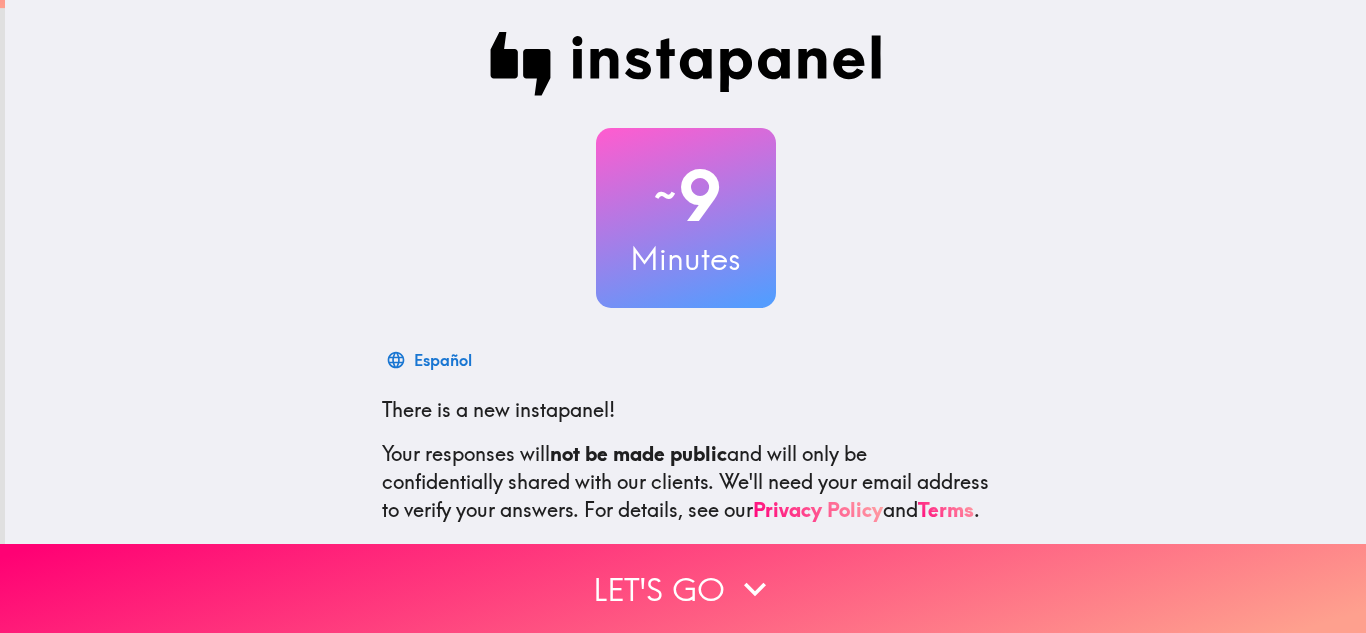click on "~ 9 Minutes Español There is a new instapanel!     Your responses will  not be made public  and will only be confidentially shared with our clients.   We'll need your email address to verify your answers.   For details, see our  Privacy Policy  and  Terms .   This invite is exclusively for you, please do not share it.   Complete it soon because spots are limited.   To learn more about Instapanel, check out  [DOMAIN_NAME] . For questions or help, email us at  [EMAIL_ADDRESS][DOMAIN_NAME] ." at bounding box center (685, 364) 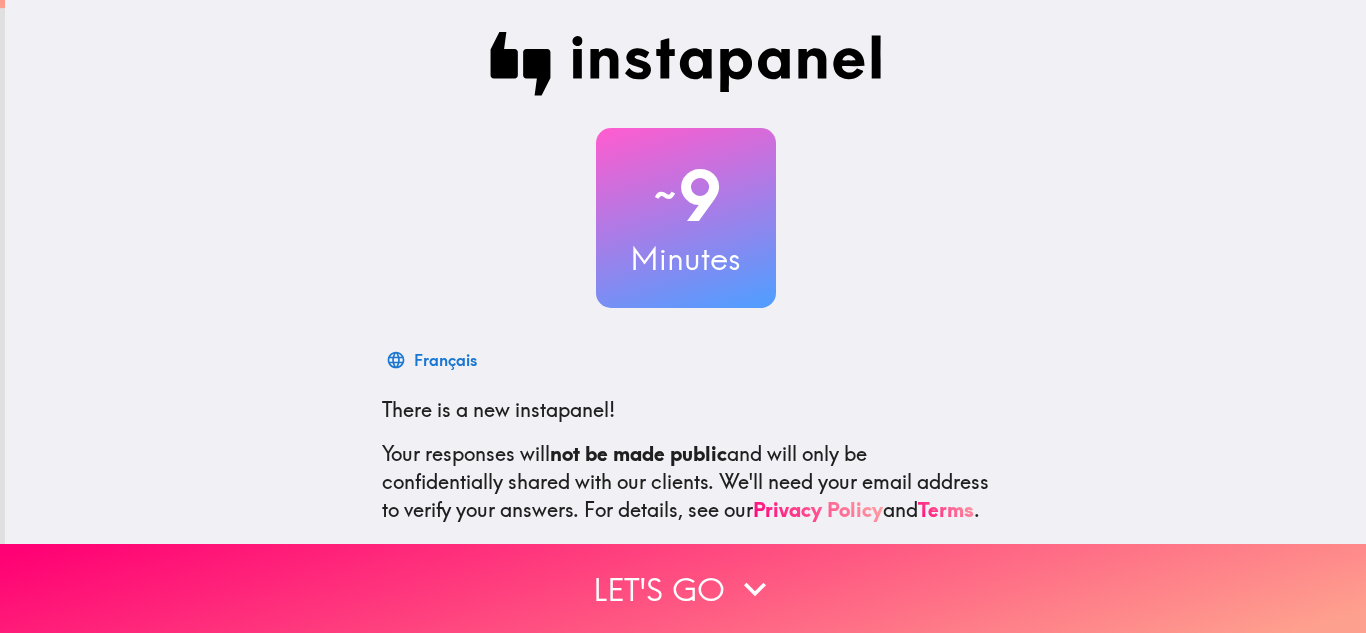 scroll, scrollTop: 184, scrollLeft: 0, axis: vertical 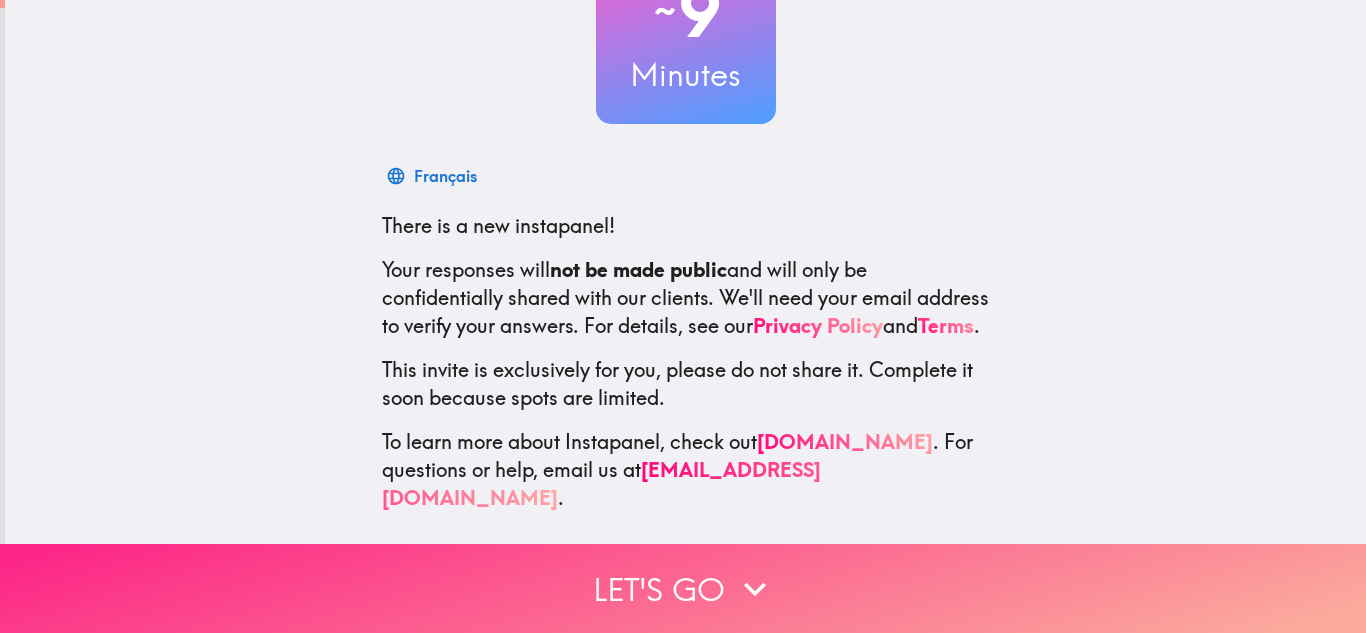 click on "Let's go" at bounding box center (683, 588) 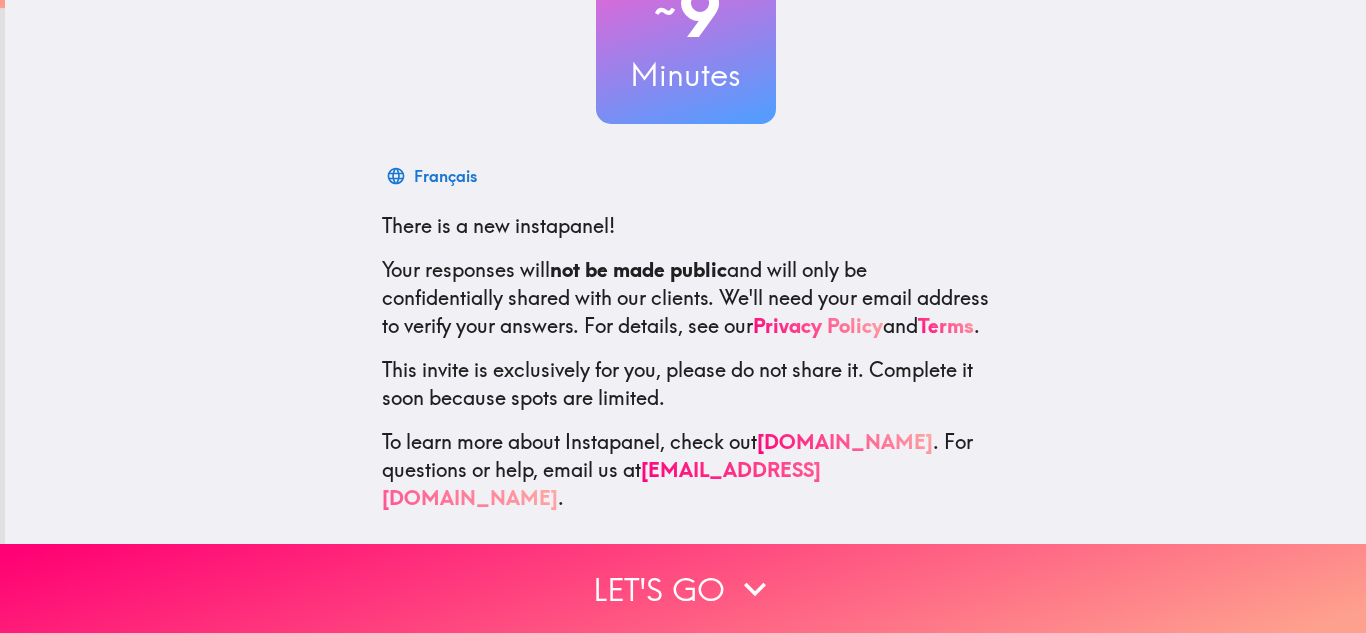scroll, scrollTop: 0, scrollLeft: 0, axis: both 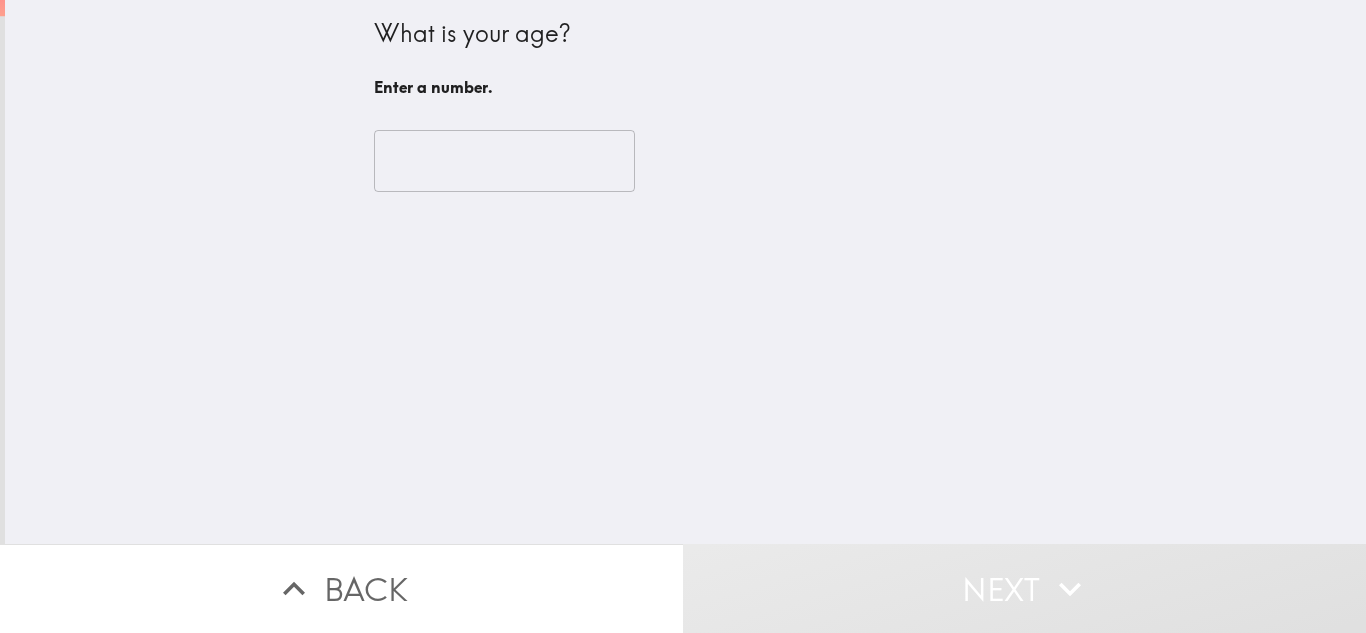 click at bounding box center (504, 161) 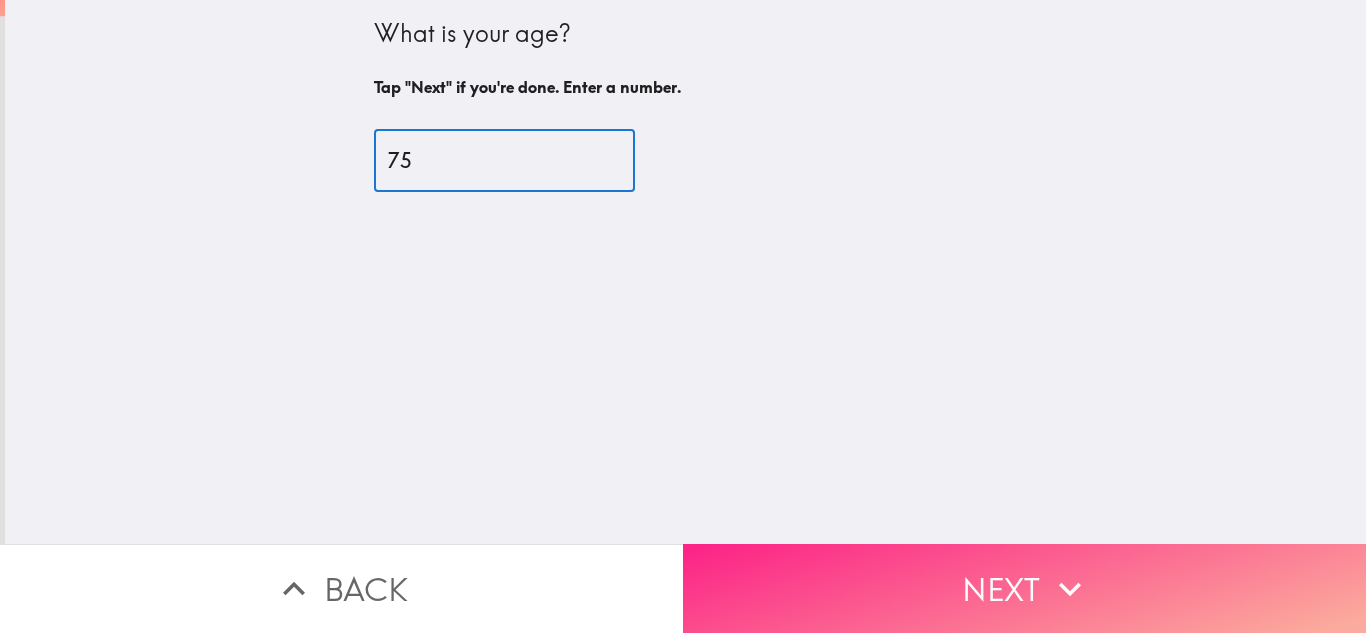 type on "75" 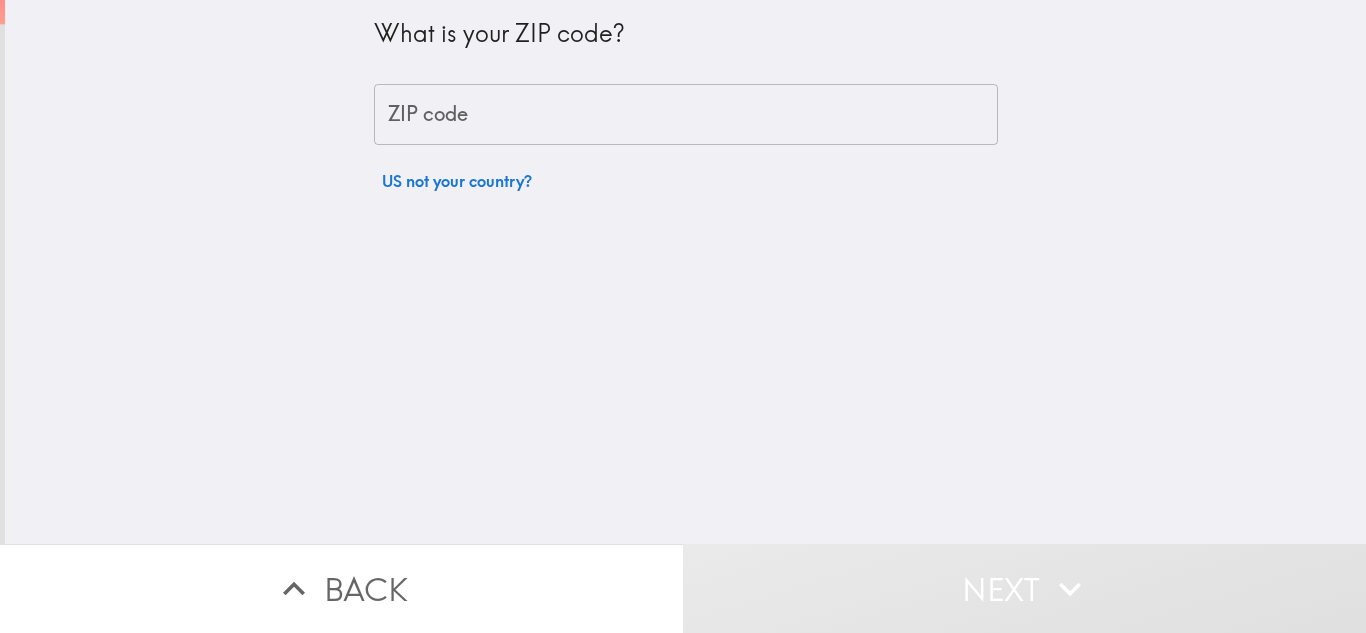 click on "ZIP code" at bounding box center [686, 115] 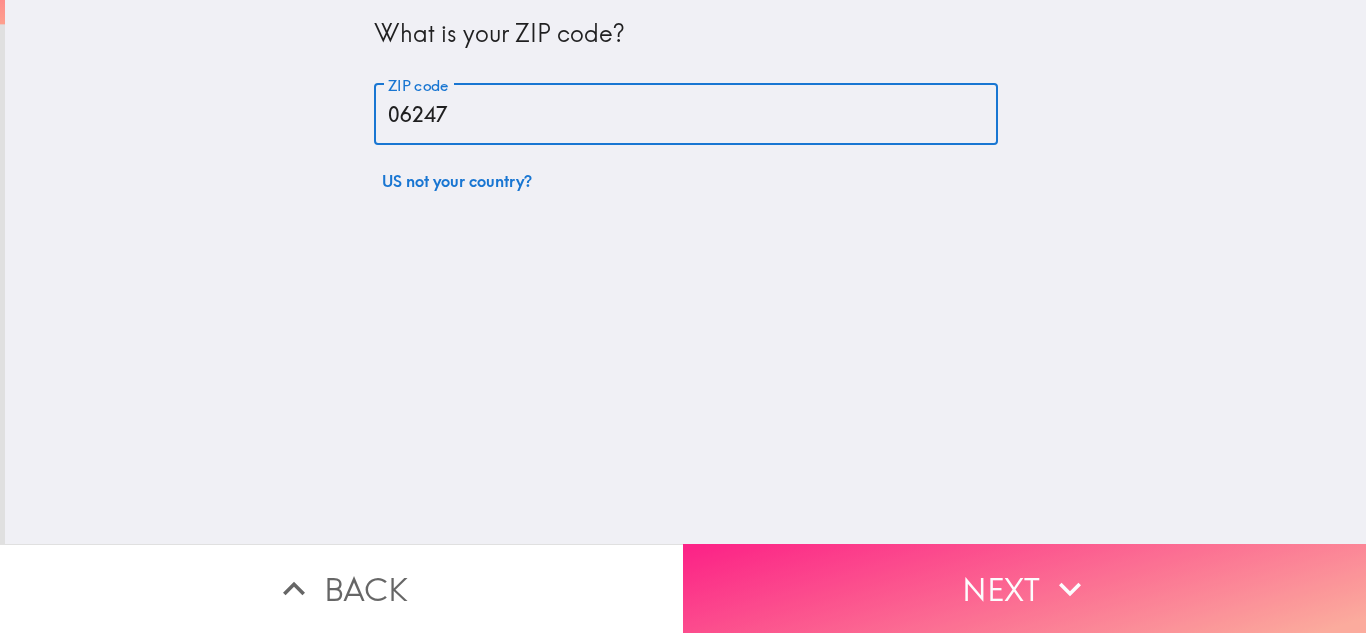 type on "06247" 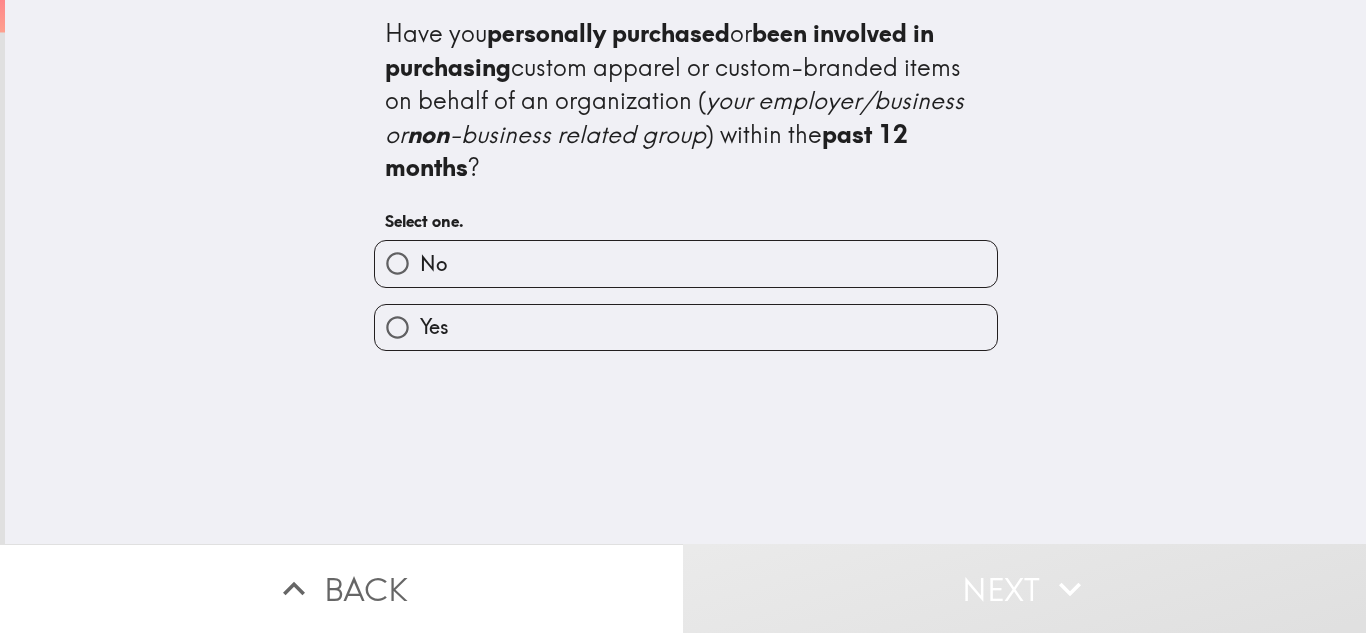 click on "Yes" at bounding box center [686, 327] 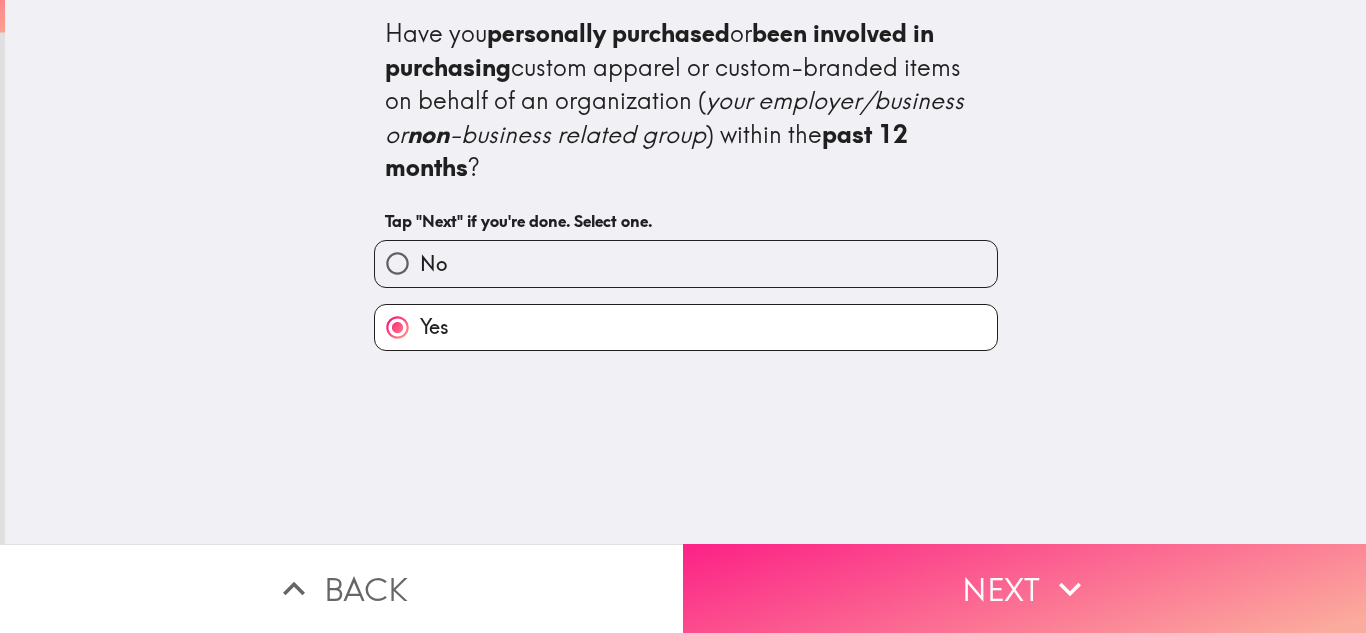 click on "Next" at bounding box center [1024, 588] 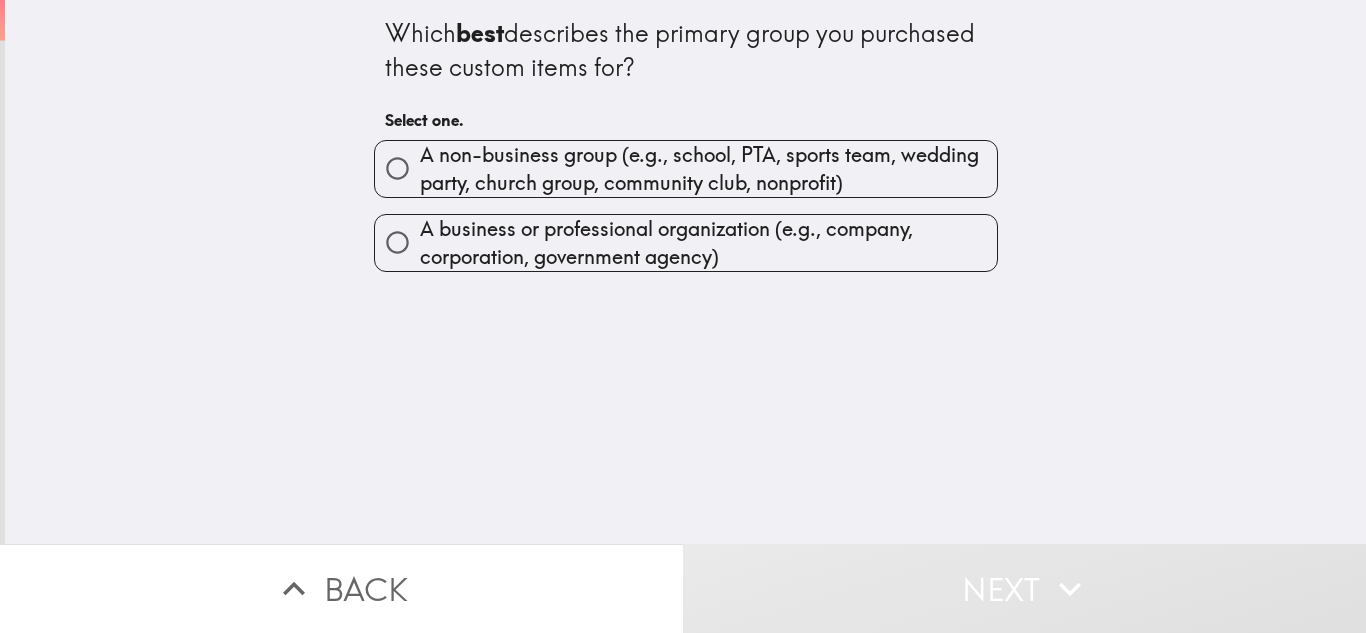 click on "A non-business group (e.g., school, PTA, sports team, wedding party, church group, community club, nonprofit)" at bounding box center [708, 169] 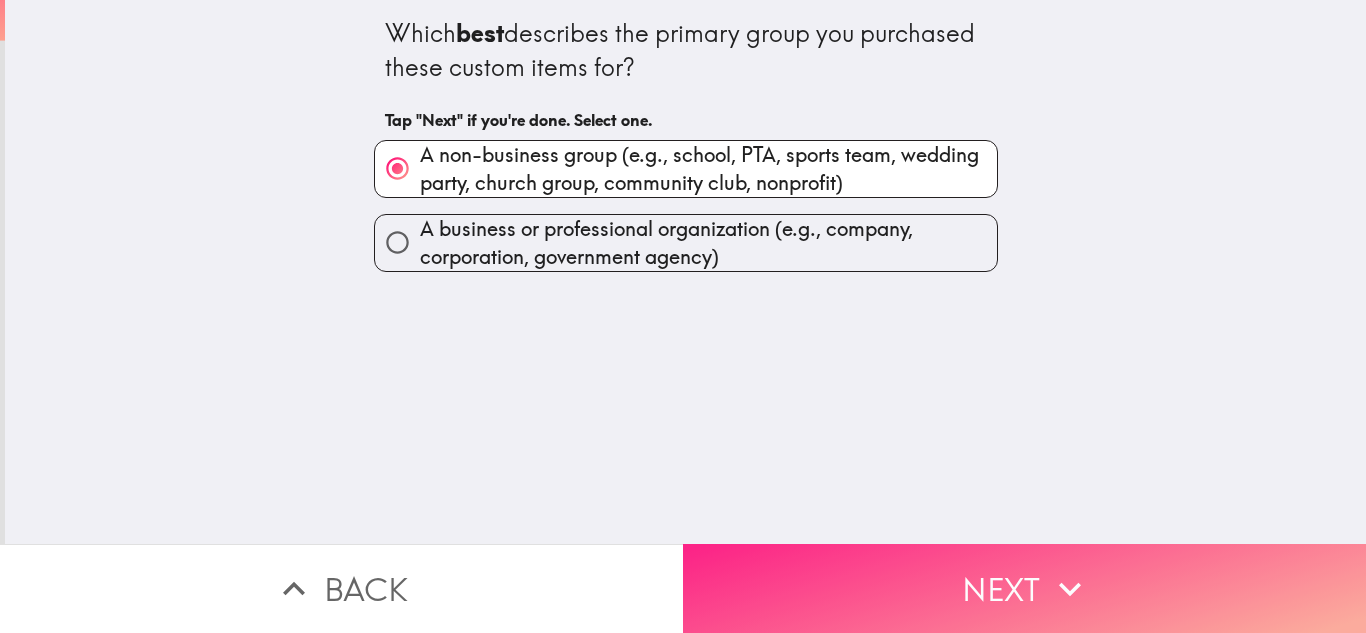 click on "Next" at bounding box center (1024, 588) 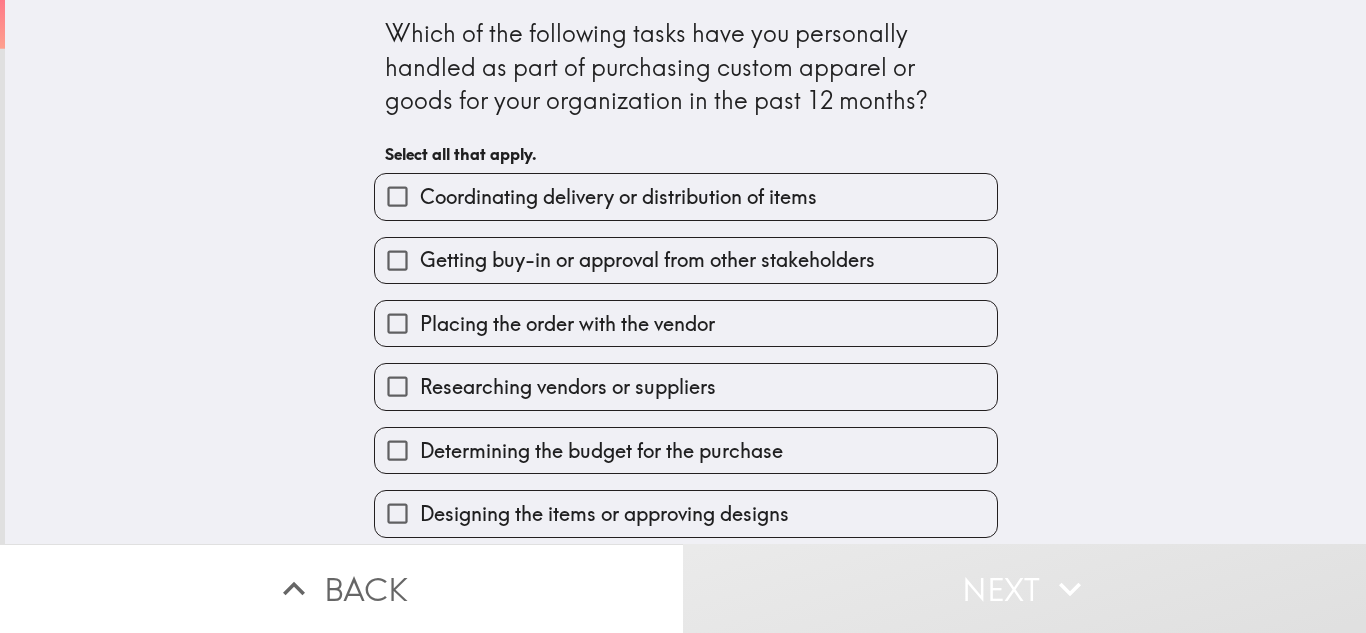 click on "Placing the order with the vendor" at bounding box center (567, 324) 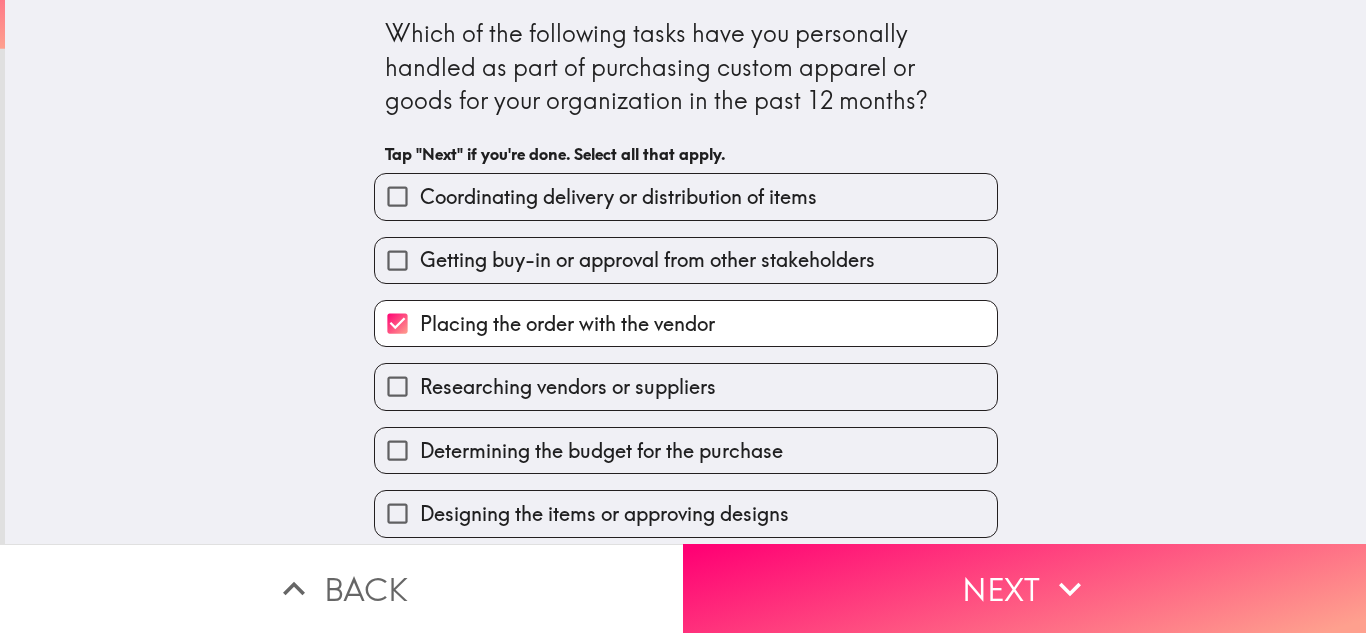 scroll, scrollTop: 131, scrollLeft: 0, axis: vertical 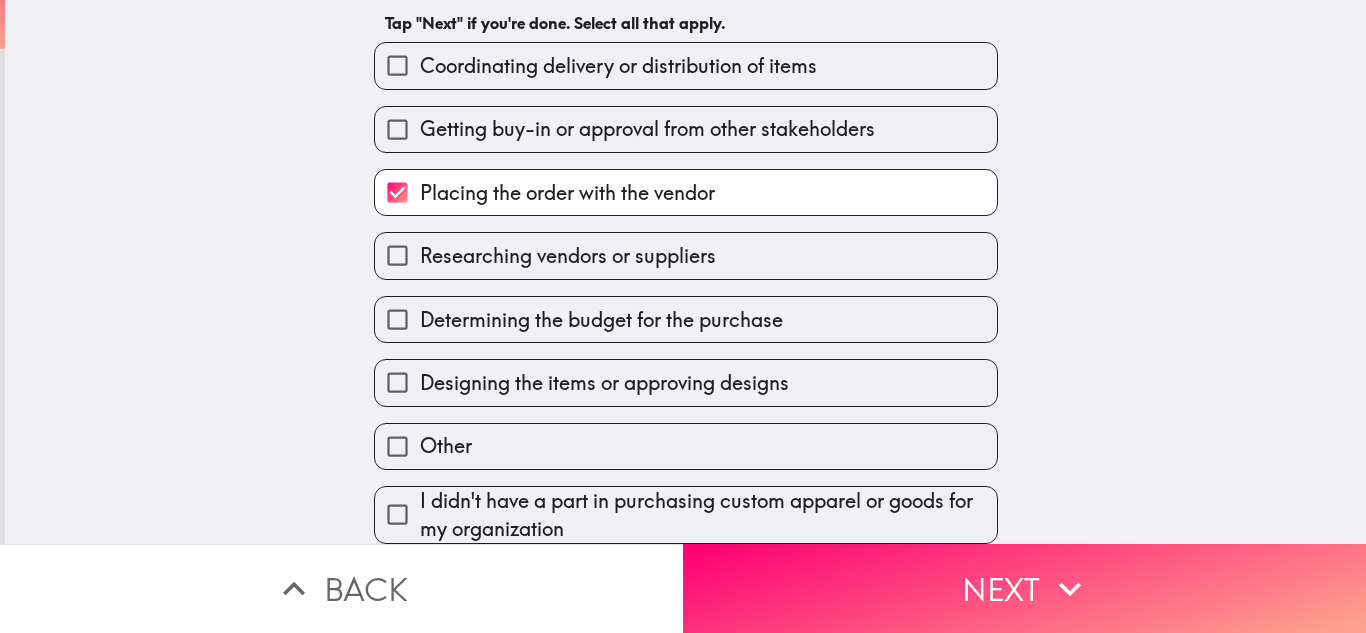 click on "Designing the items or approving designs" at bounding box center [686, 382] 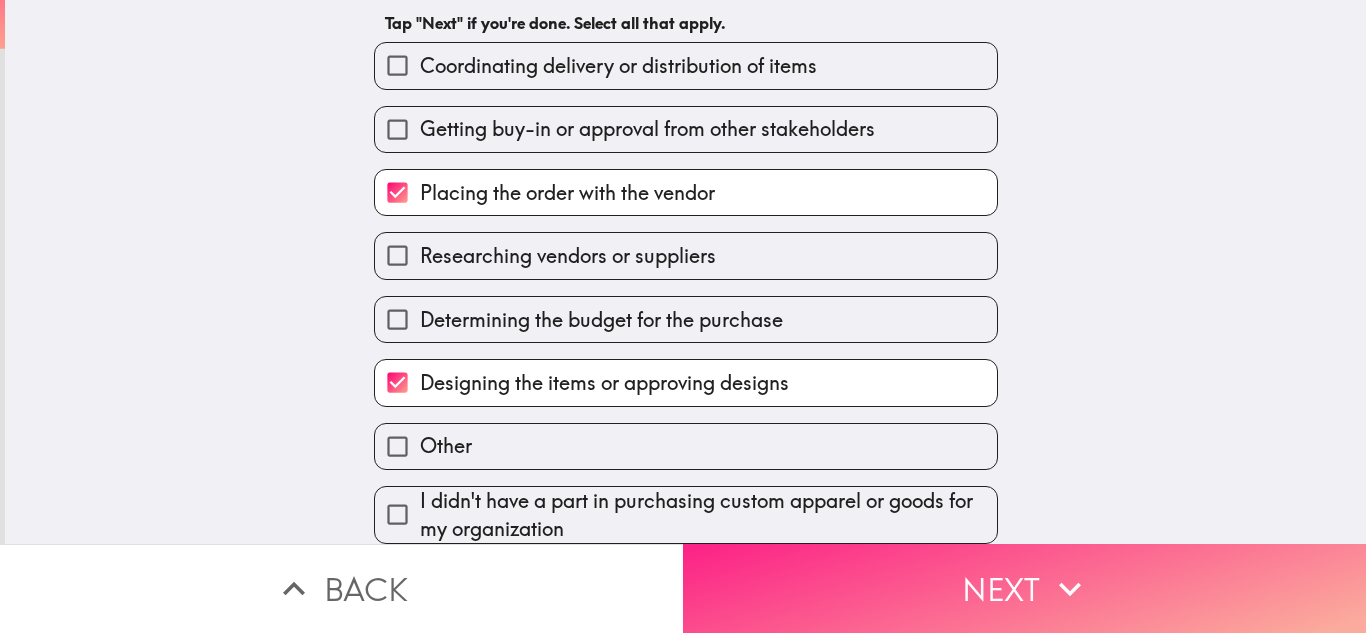 click on "Next" at bounding box center [1024, 588] 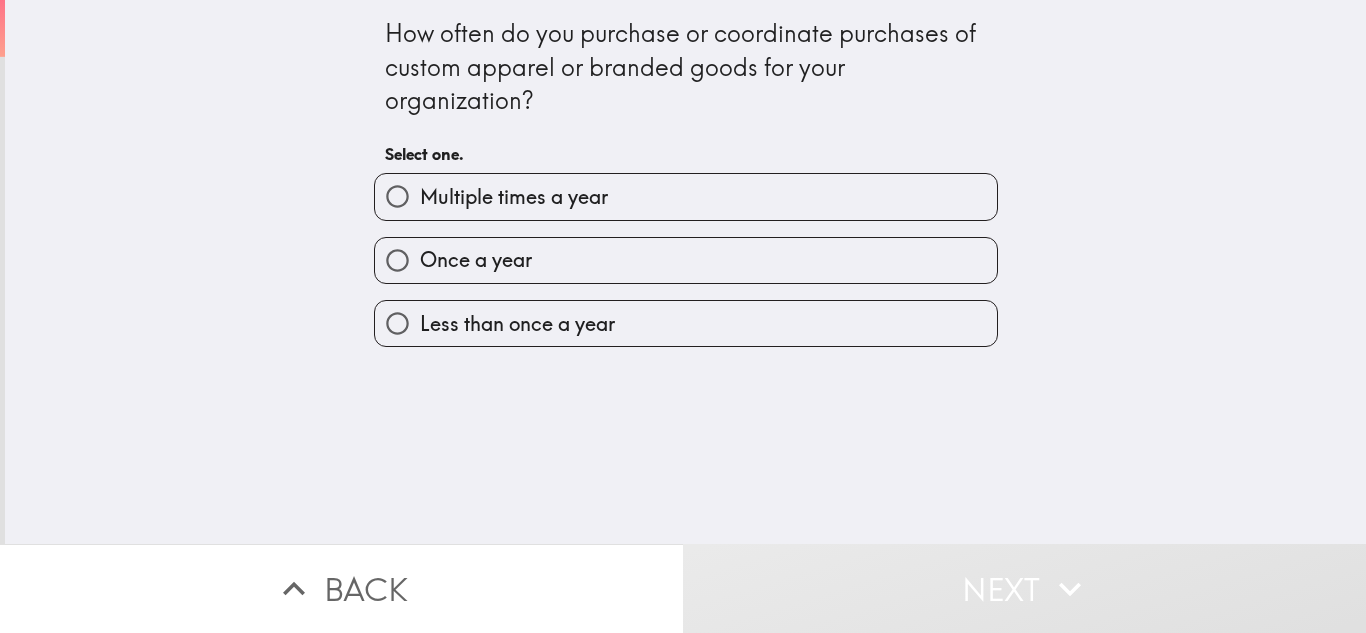 scroll, scrollTop: 0, scrollLeft: 0, axis: both 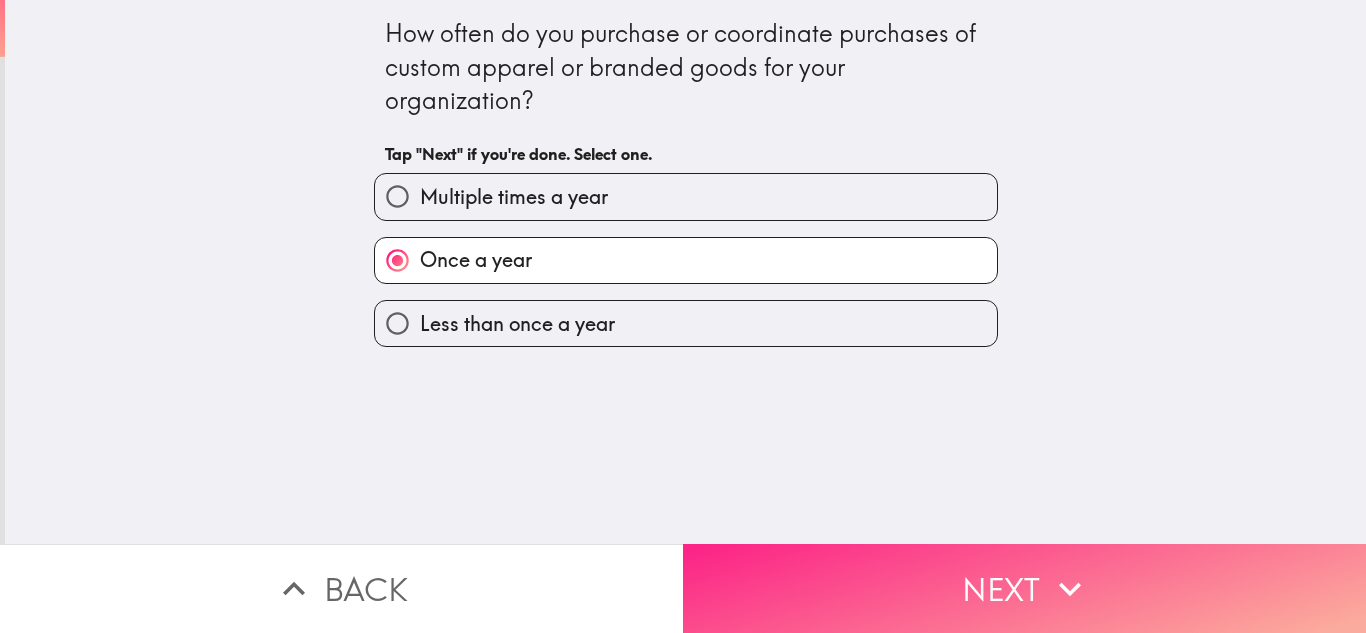 click on "Next" at bounding box center [1024, 588] 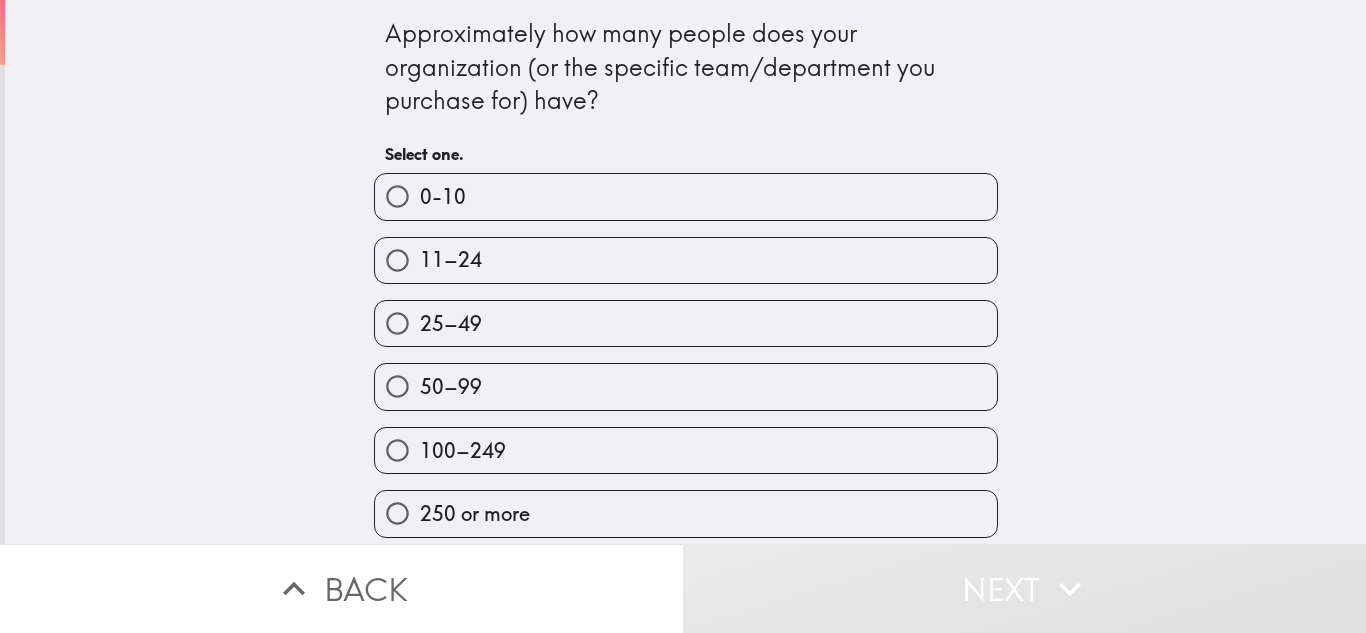 click on "11–24" at bounding box center [686, 260] 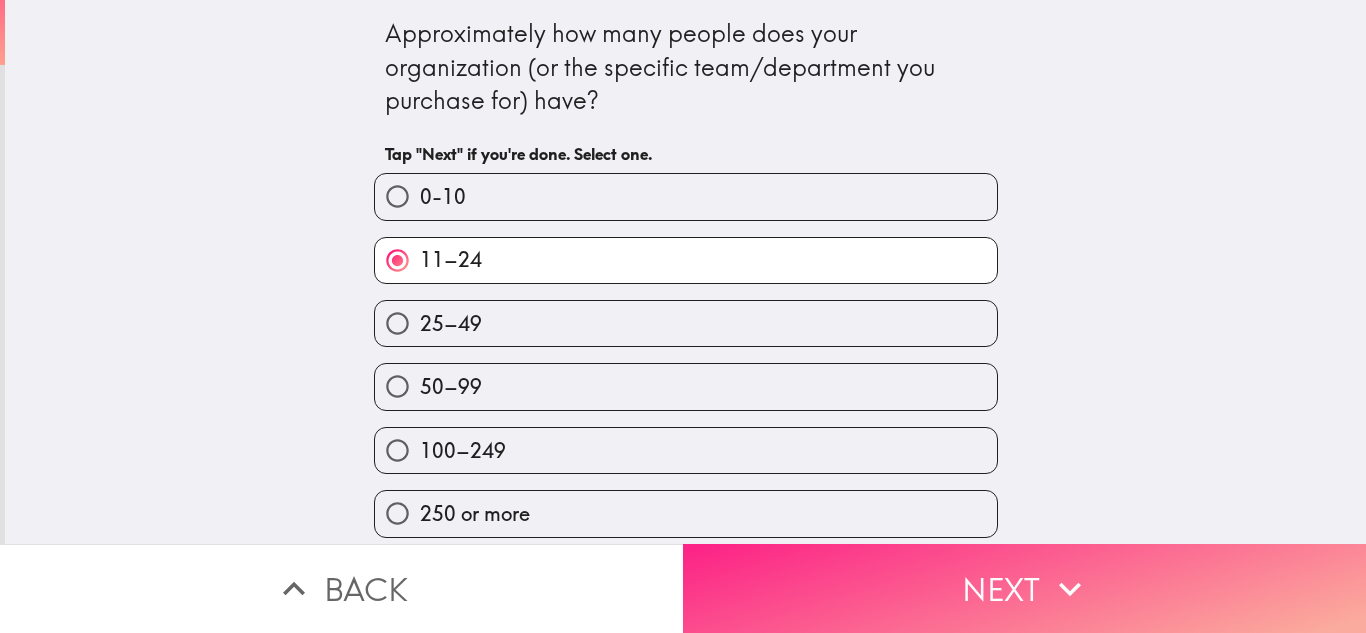 click on "Next" at bounding box center [1024, 588] 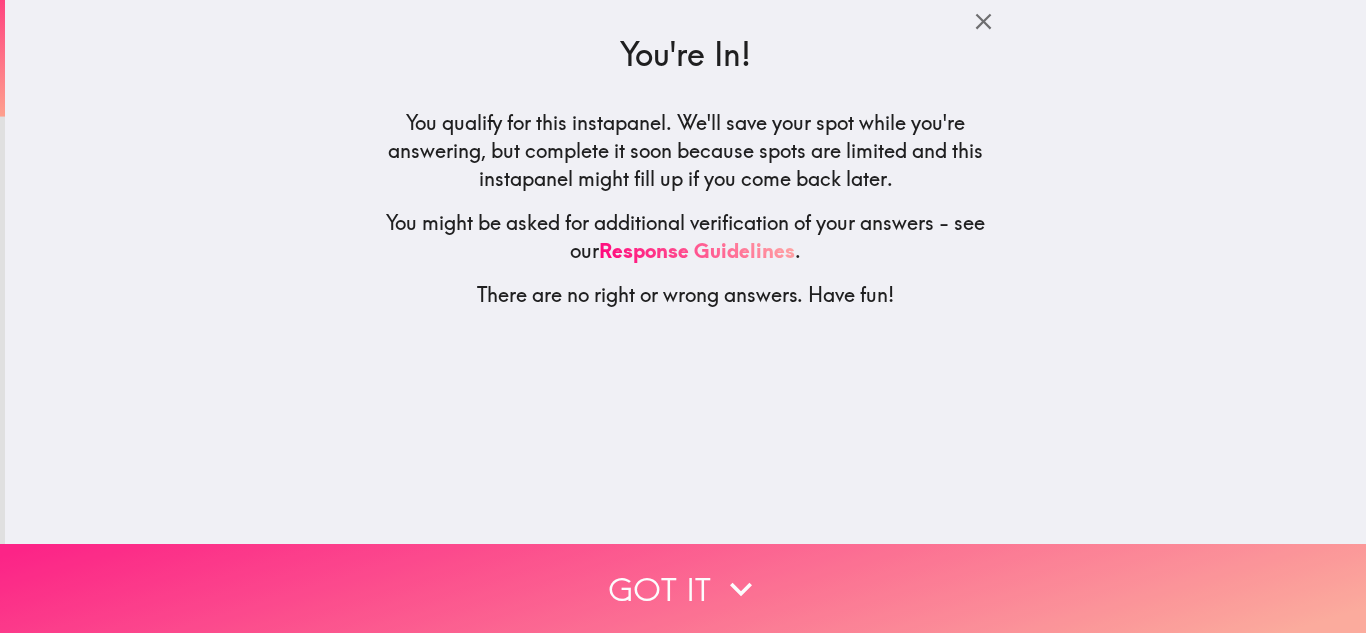 click on "Got it" at bounding box center (683, 588) 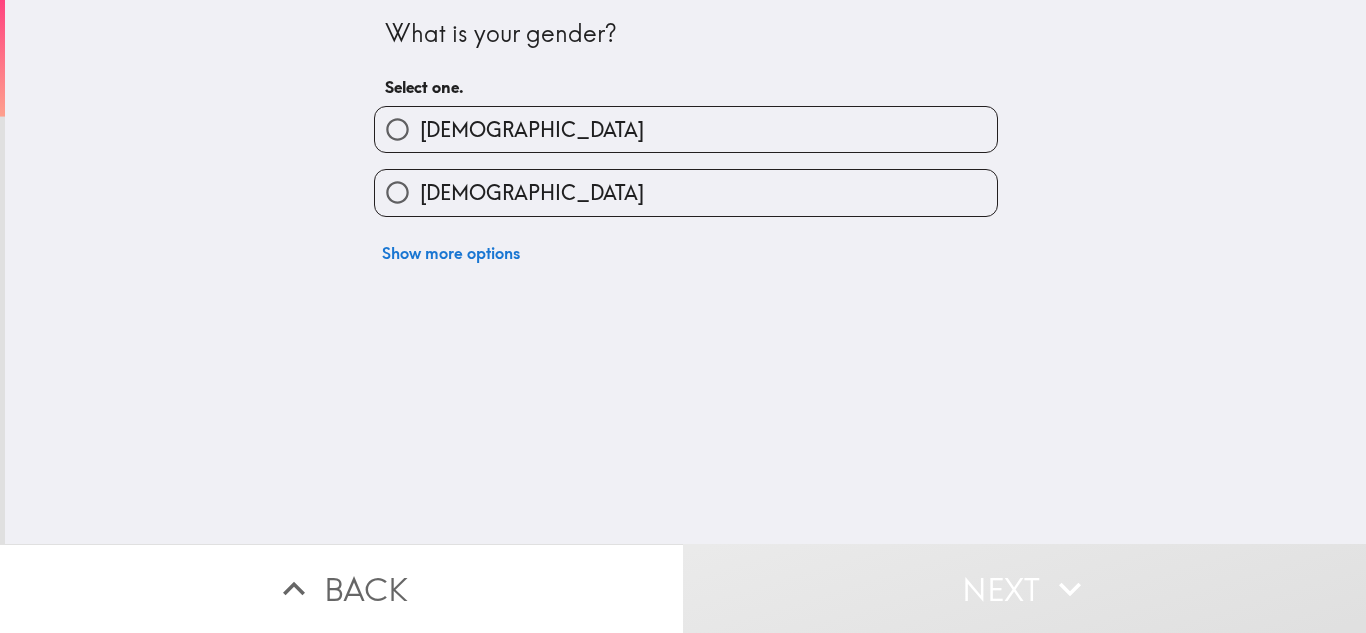 click on "[DEMOGRAPHIC_DATA]" at bounding box center [686, 192] 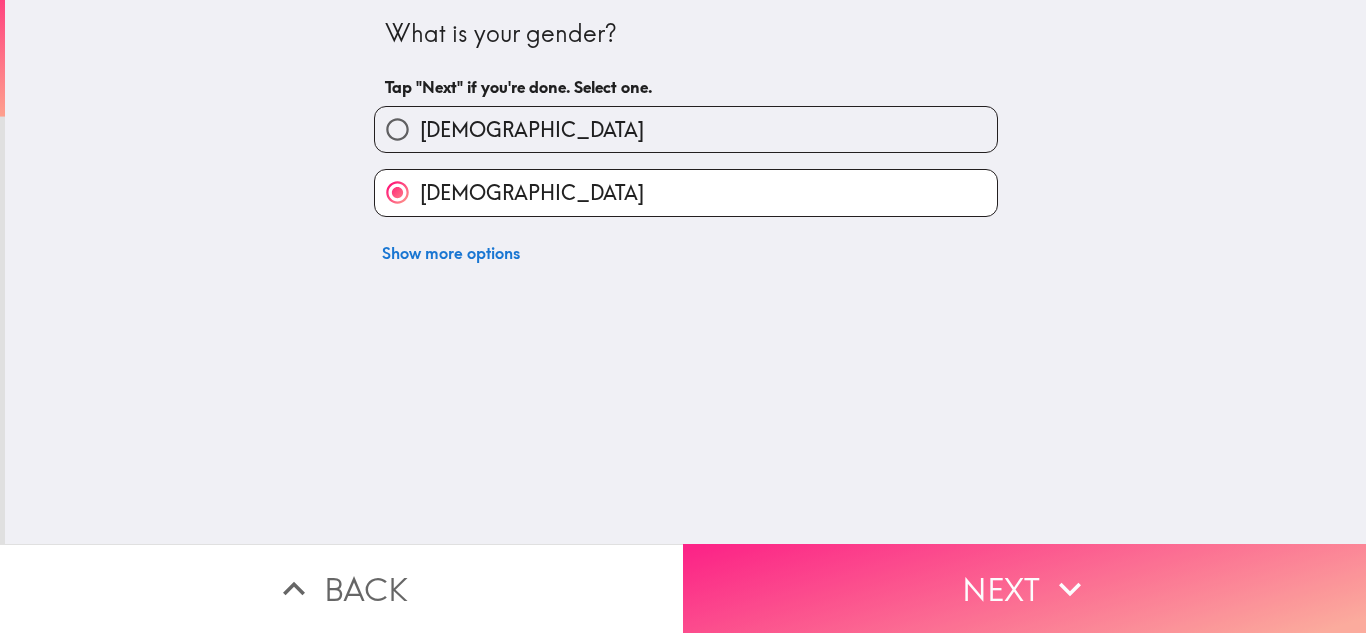 click on "Next" at bounding box center (1024, 588) 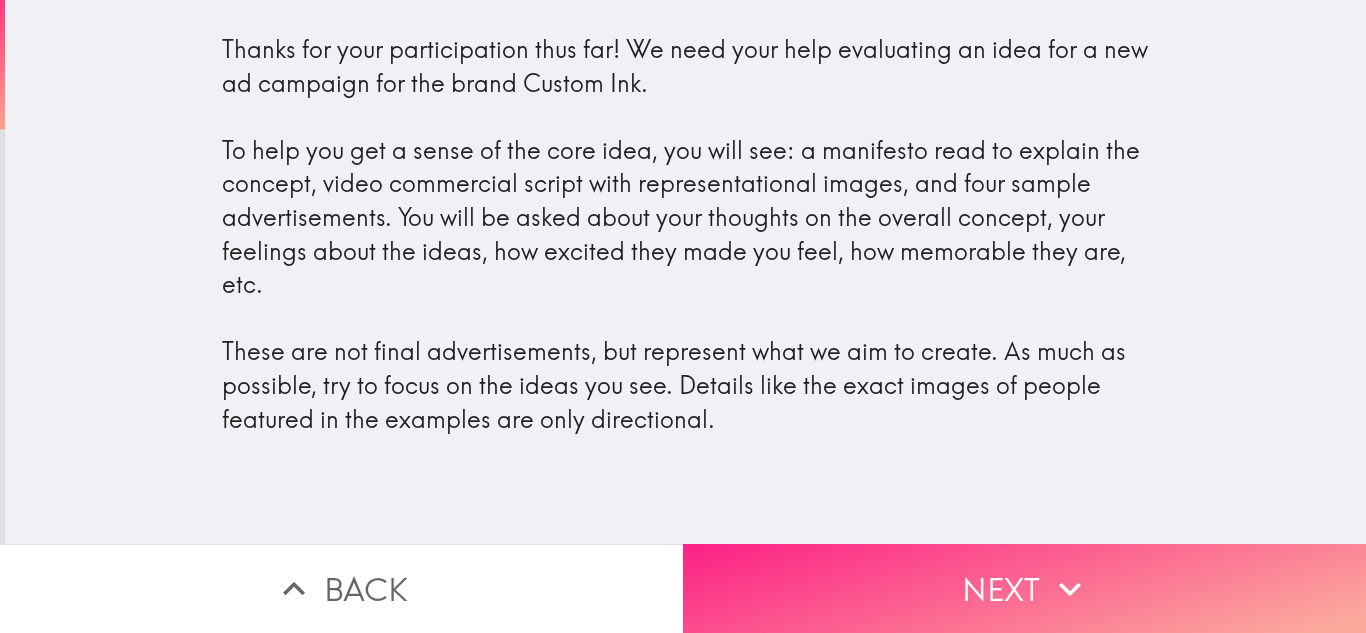 click on "Next" at bounding box center (1024, 588) 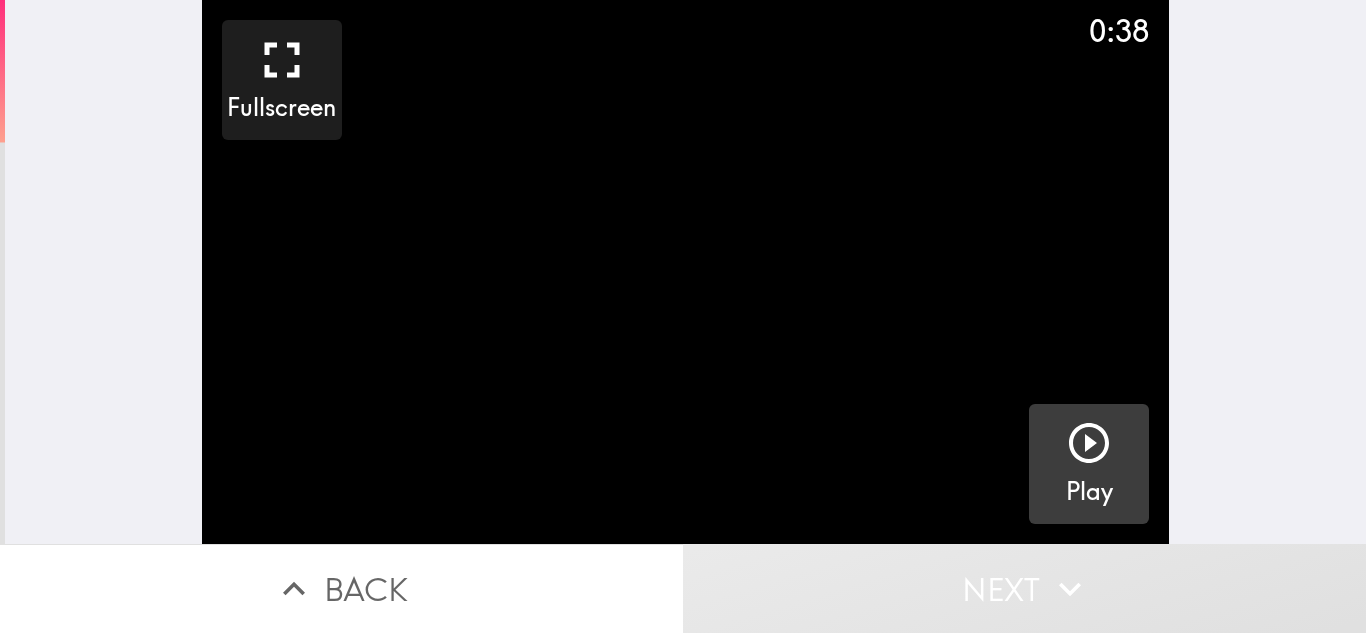 click 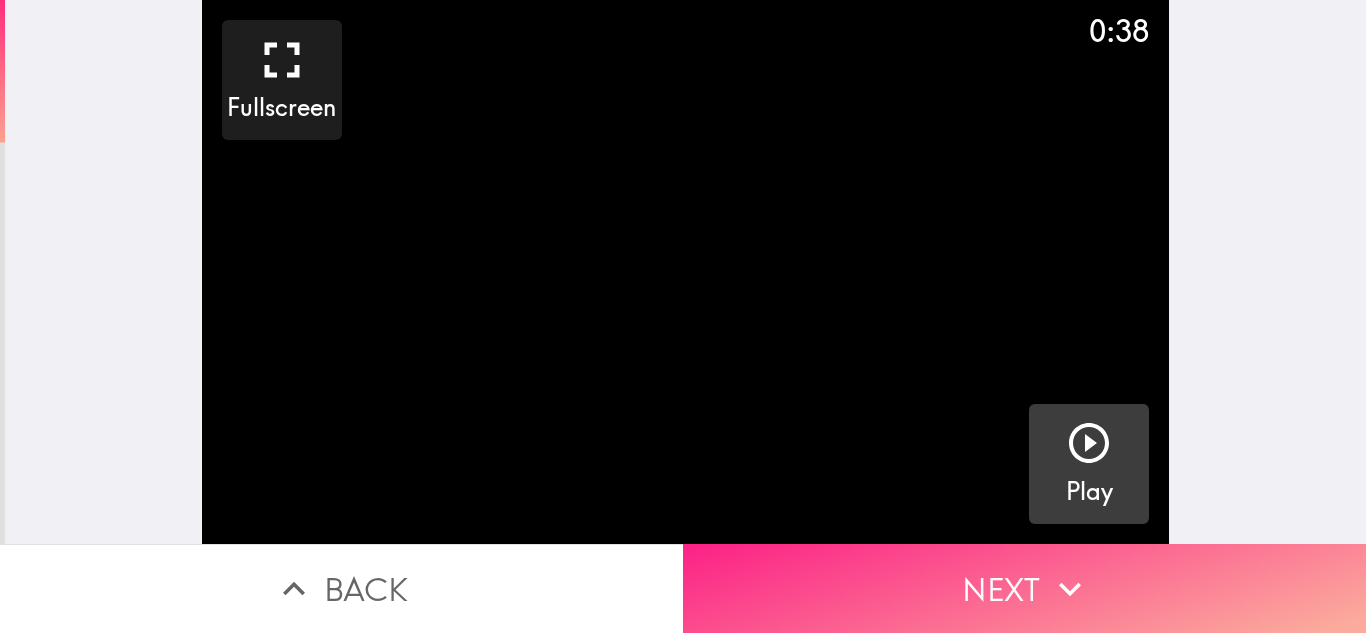 click on "Next" at bounding box center (1024, 588) 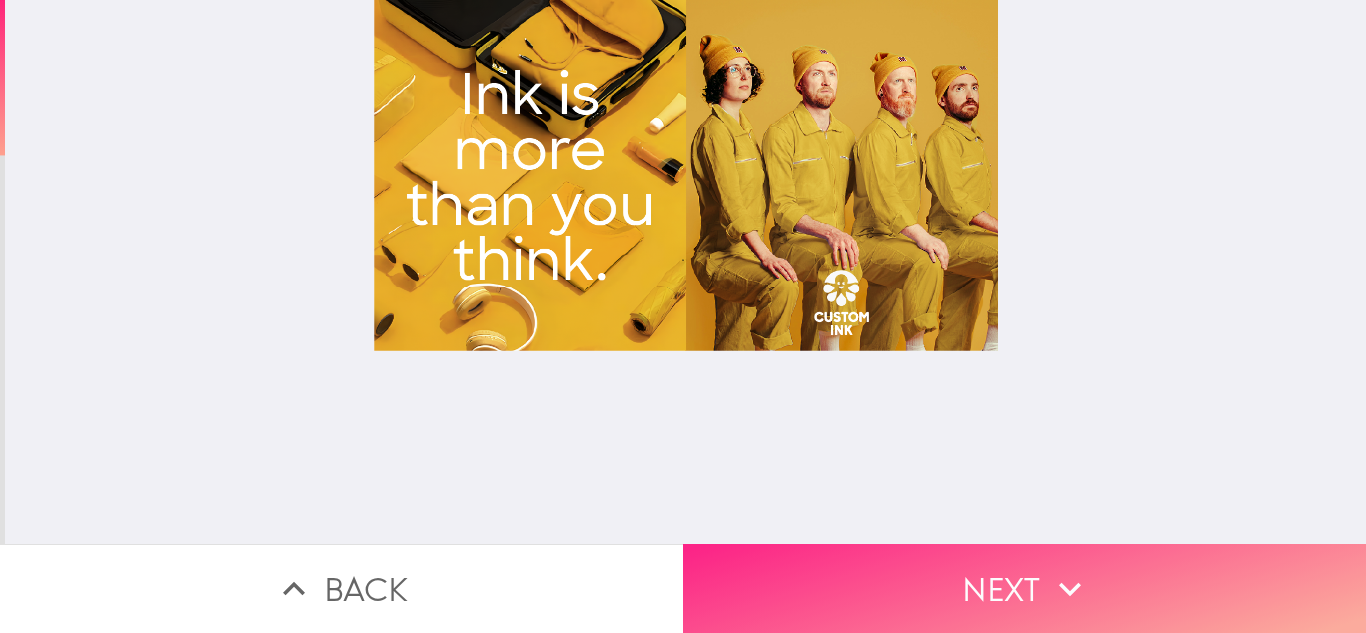 click on "Next" at bounding box center (1024, 588) 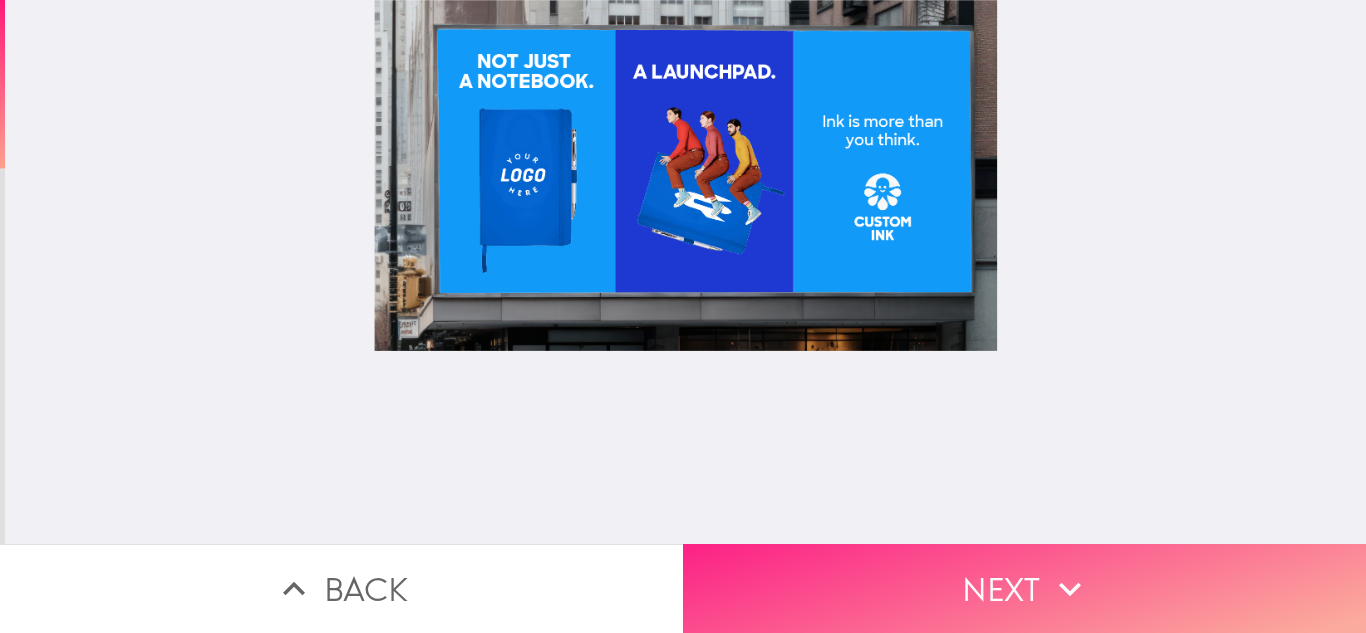 click on "Next" at bounding box center (1024, 588) 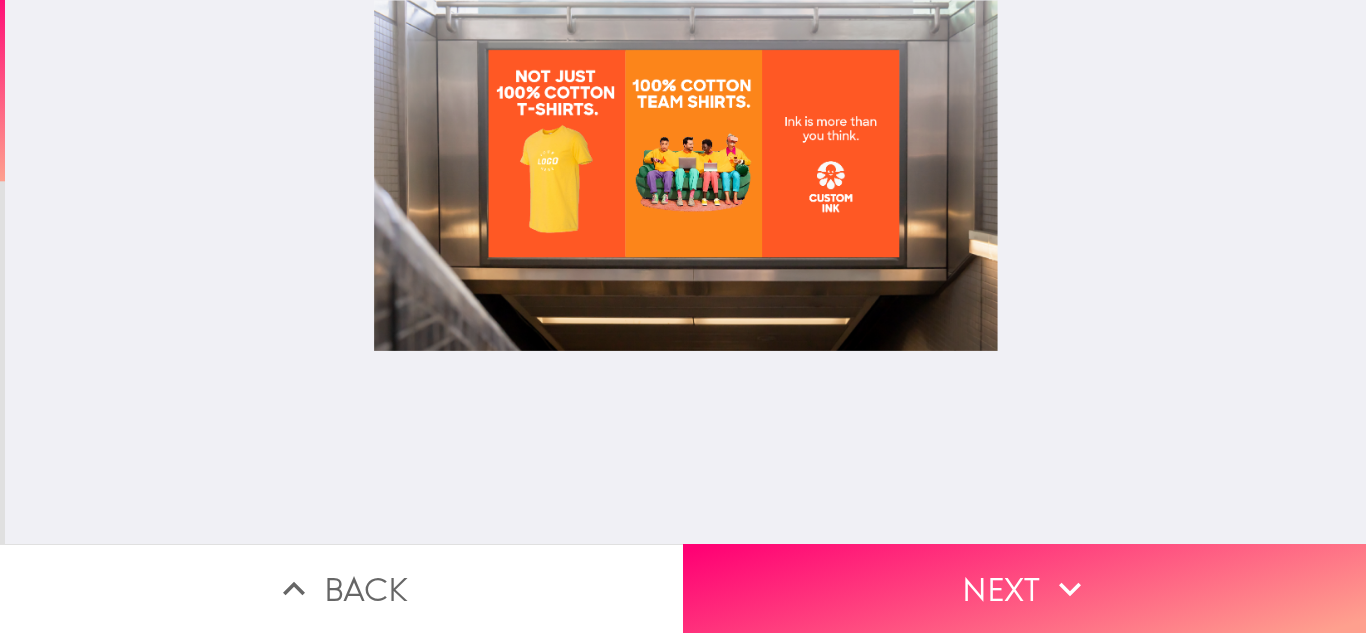 click at bounding box center [686, 272] 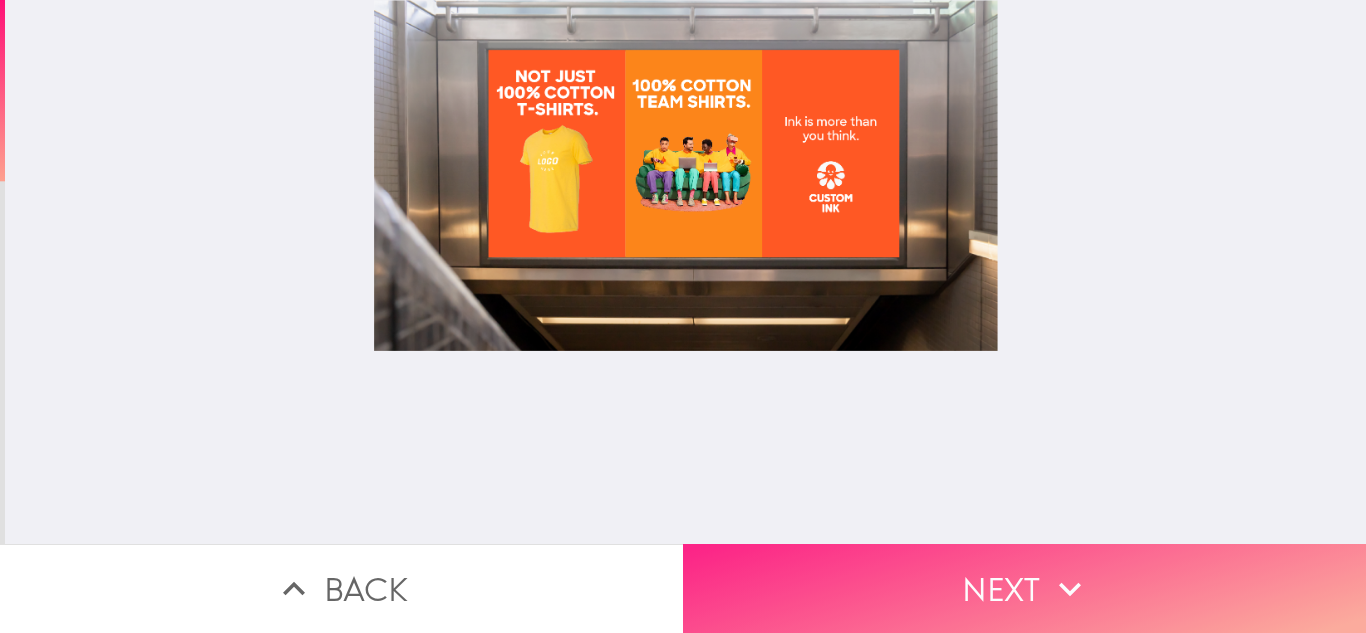 click on "Next" at bounding box center [1024, 588] 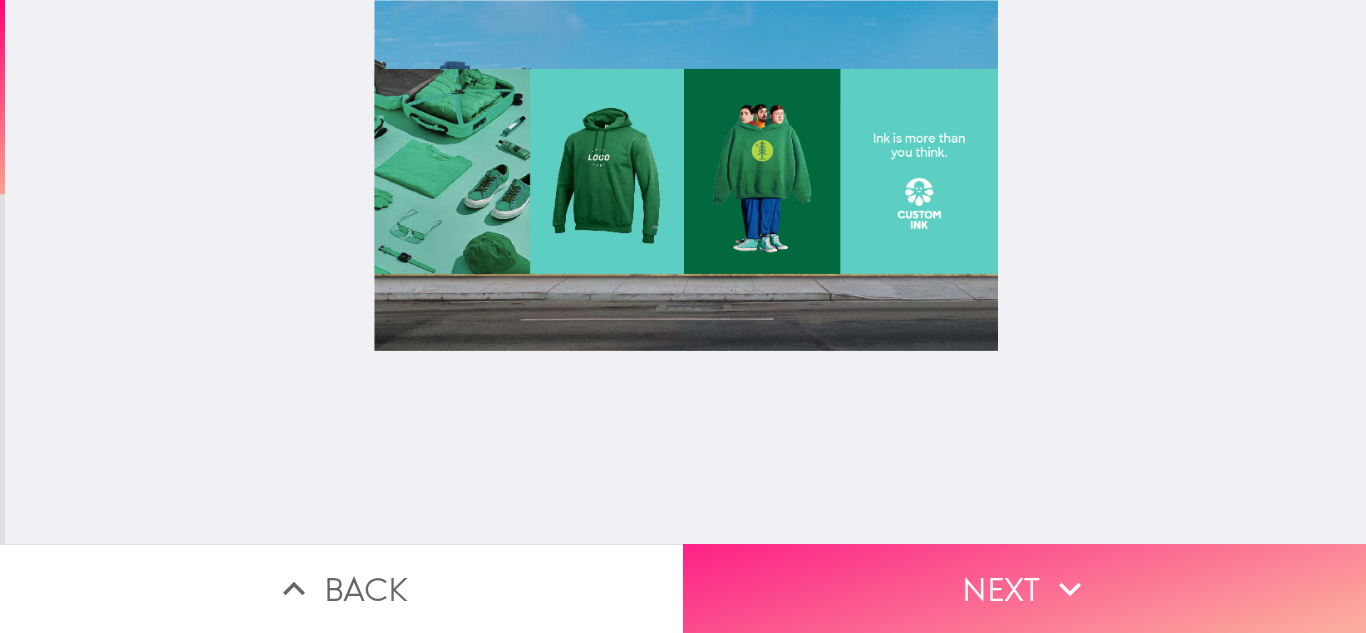 click on "Next" at bounding box center (1024, 588) 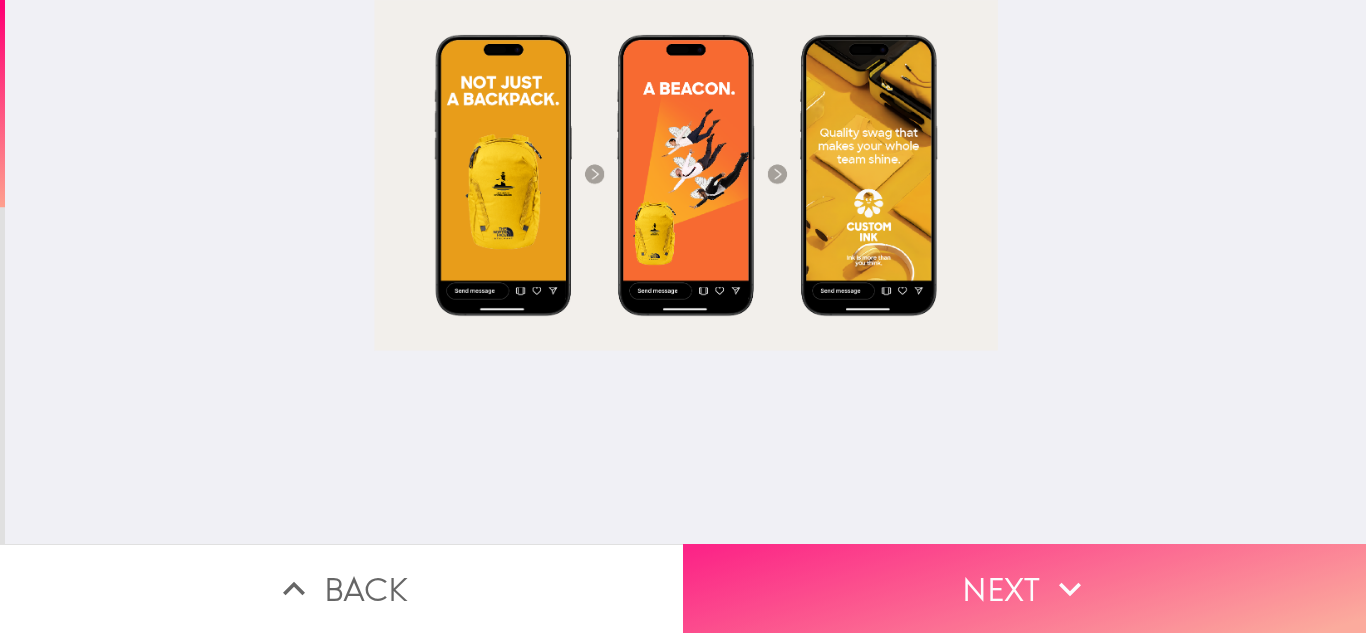 click on "Next" at bounding box center [1024, 588] 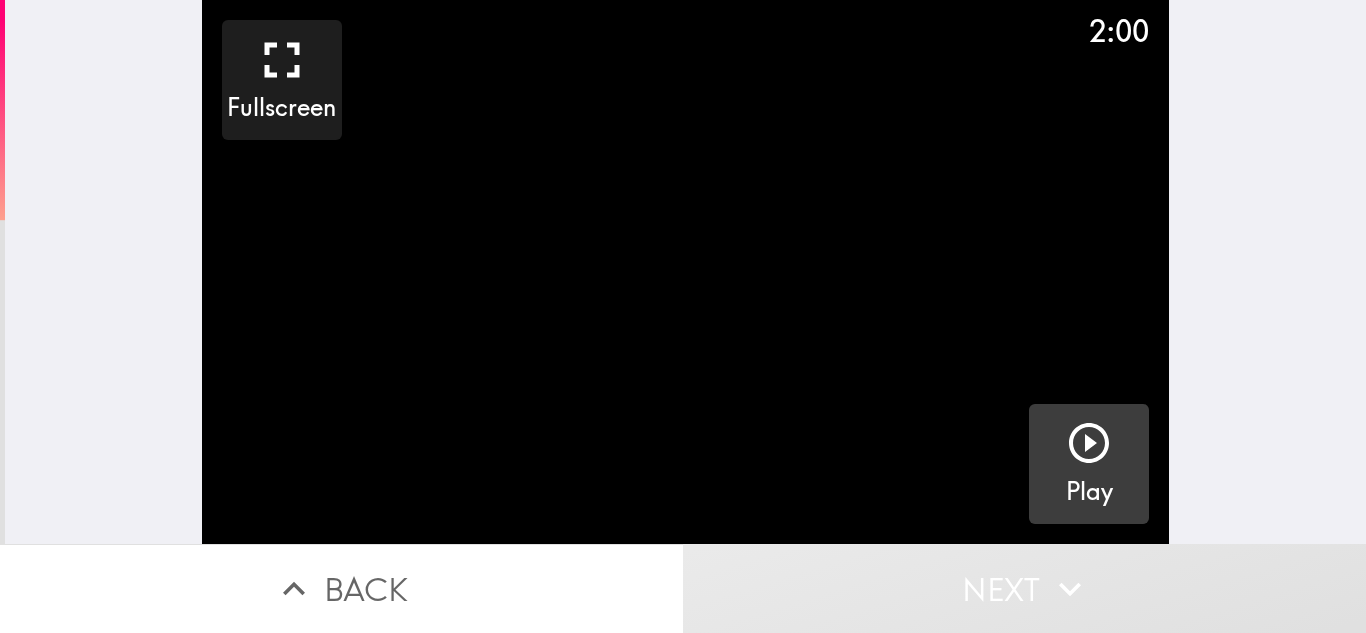 click 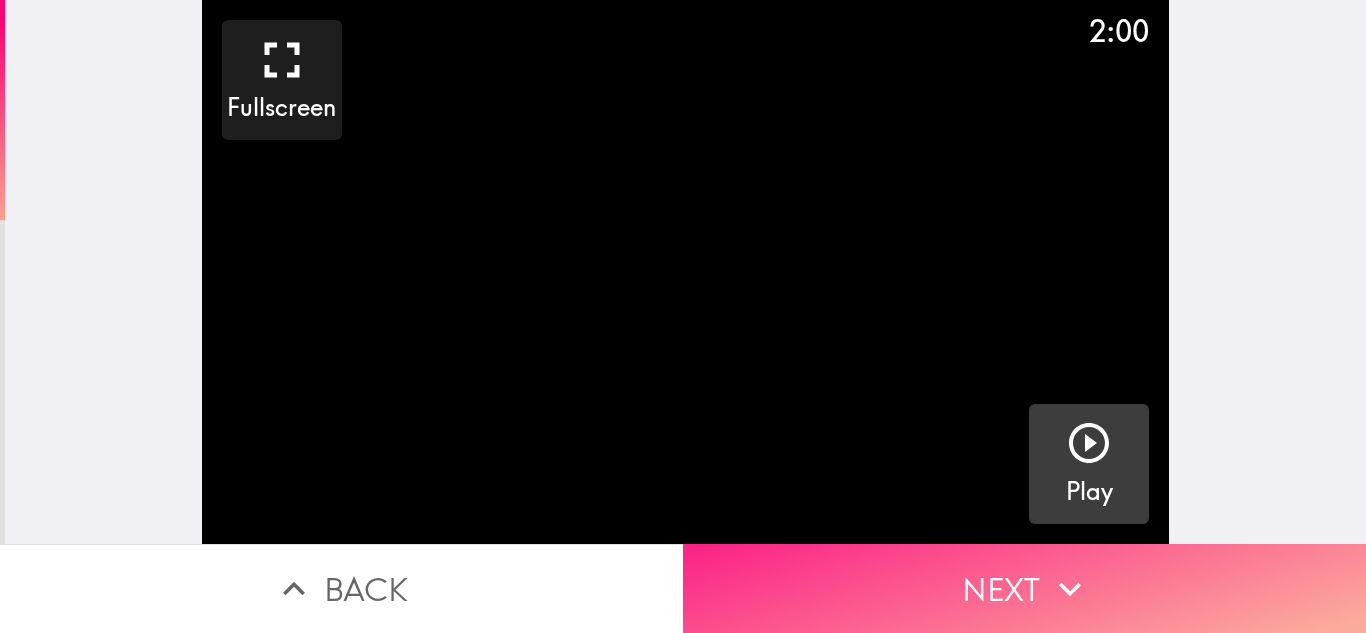 click 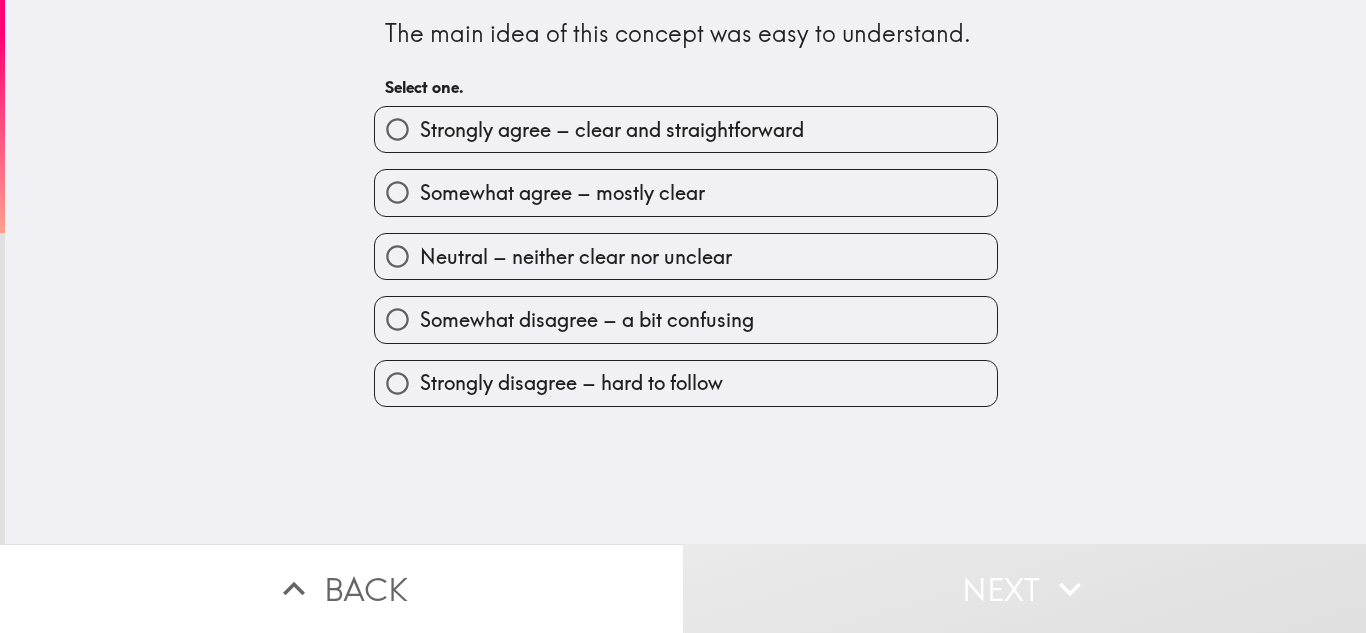 click on "Somewhat agree – mostly clear" at bounding box center (686, 192) 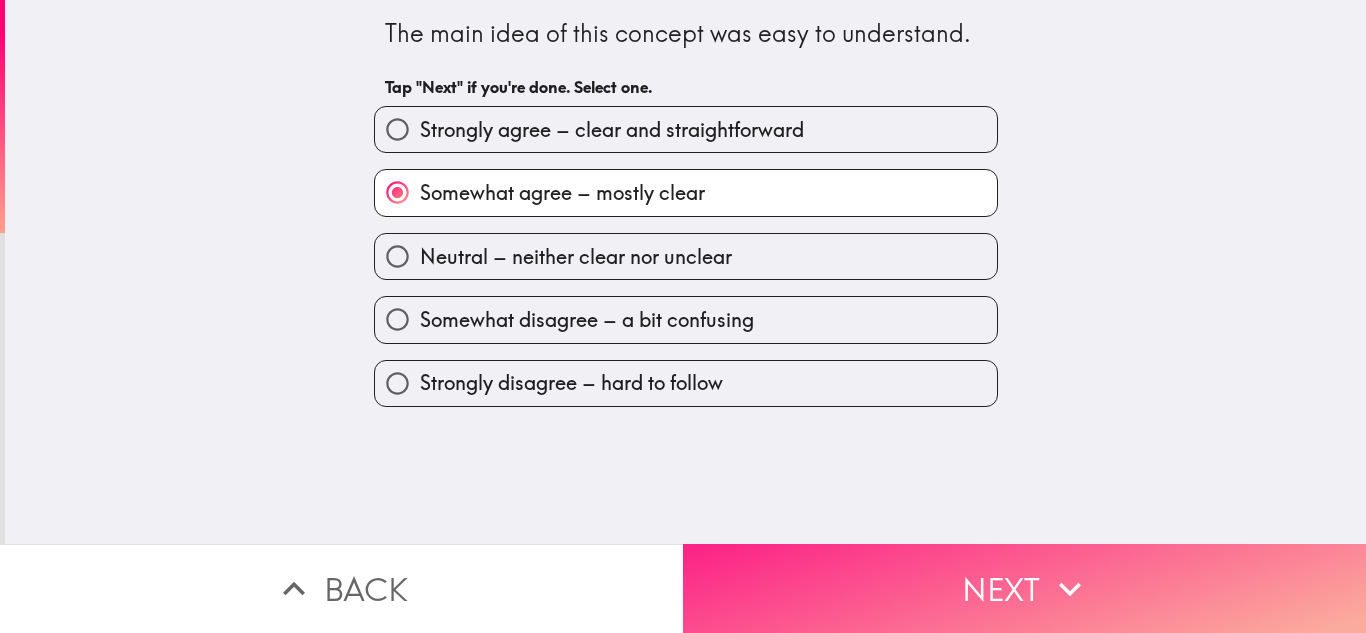 click on "Next" at bounding box center (1024, 588) 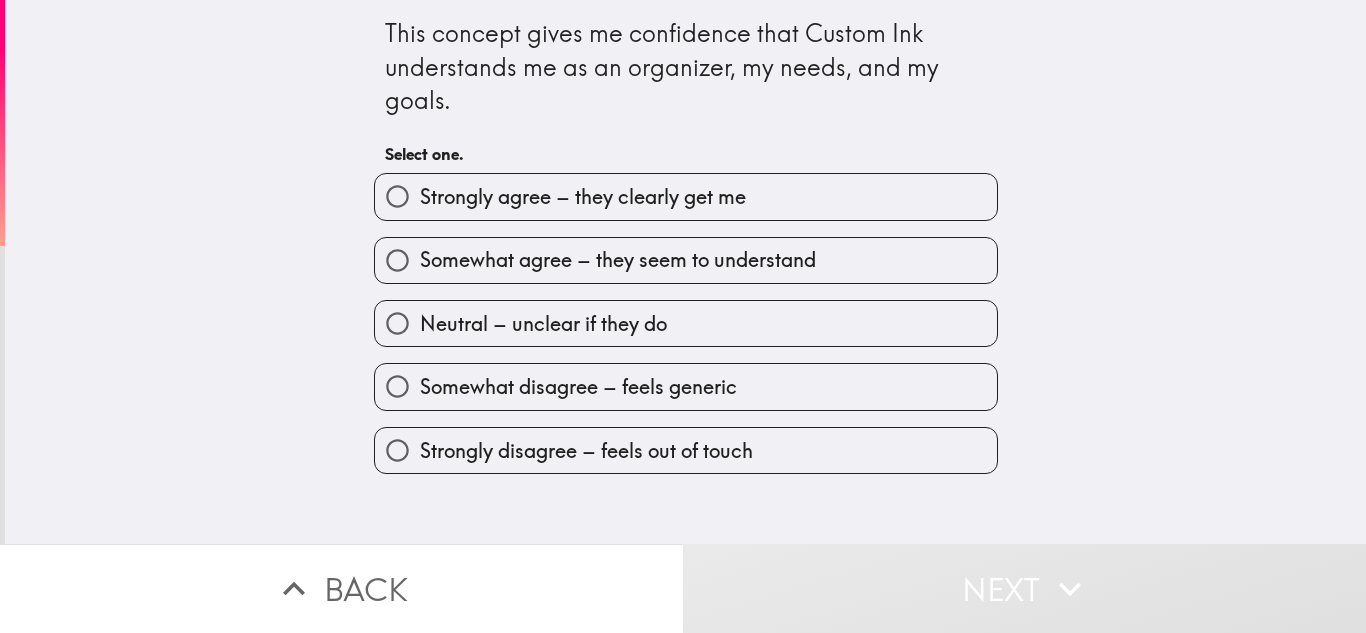click on "Somewhat agree – they seem to understand" at bounding box center [618, 260] 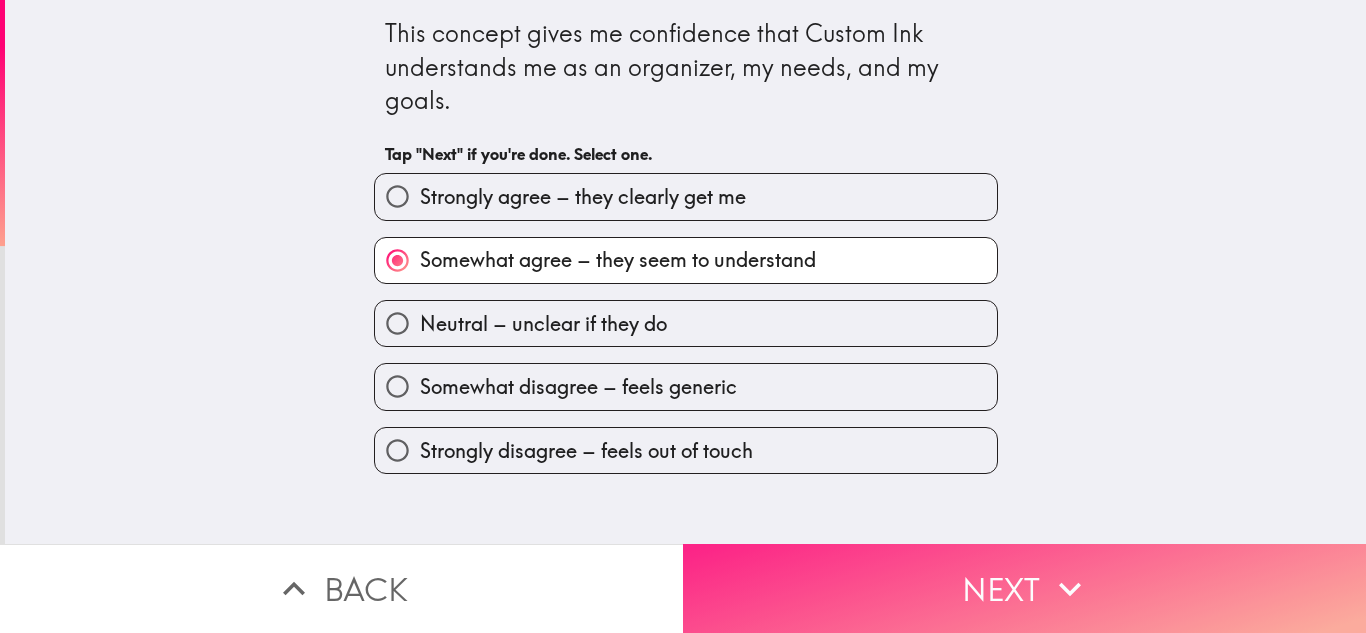 click on "Next" at bounding box center (1024, 588) 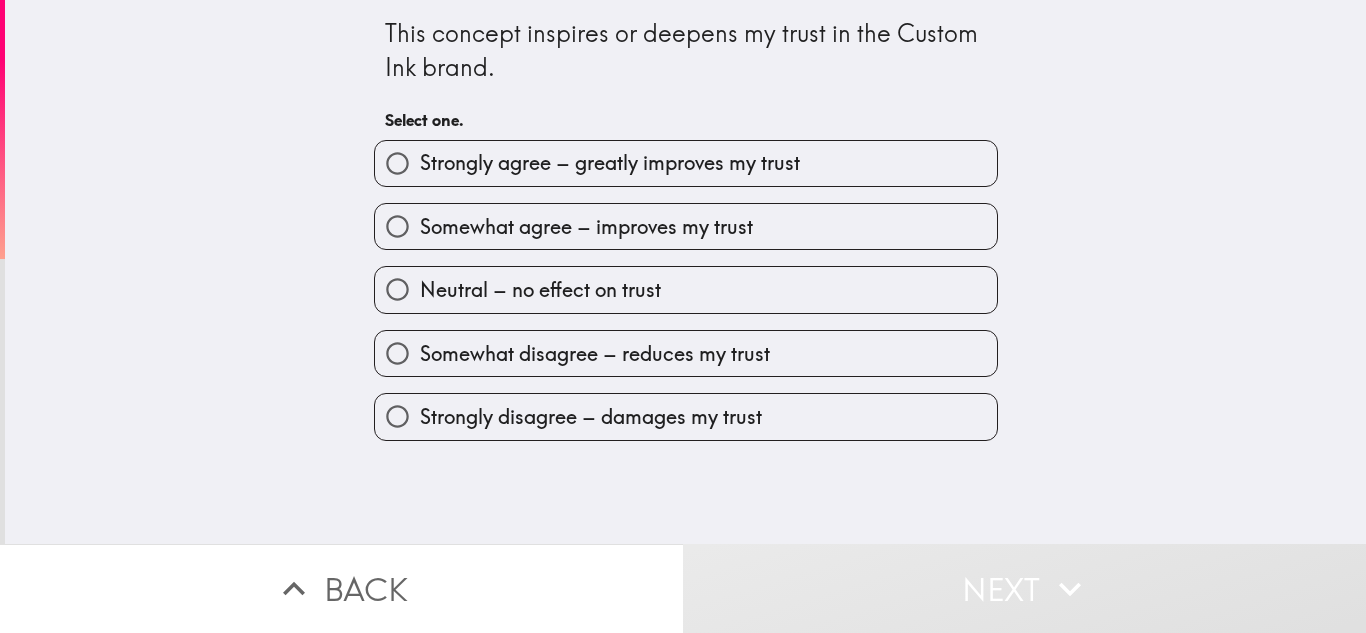 click on "Neutral – no effect on trust" at bounding box center [678, 281] 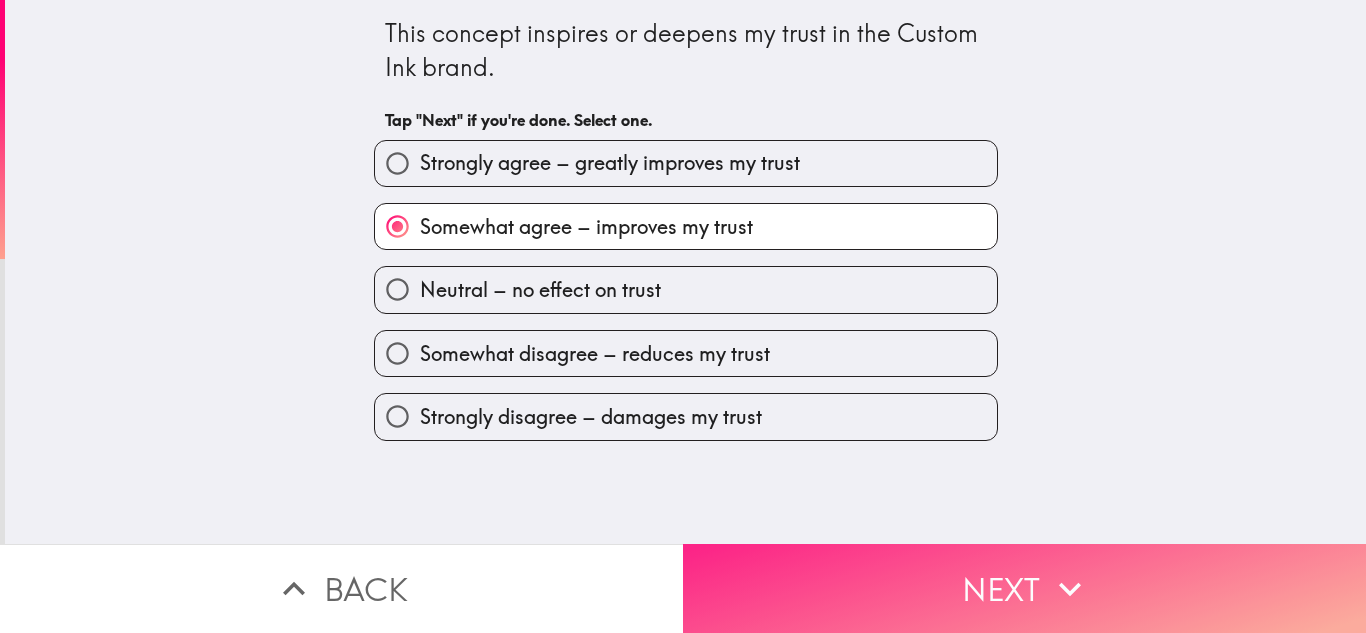 click on "Next" at bounding box center (1024, 588) 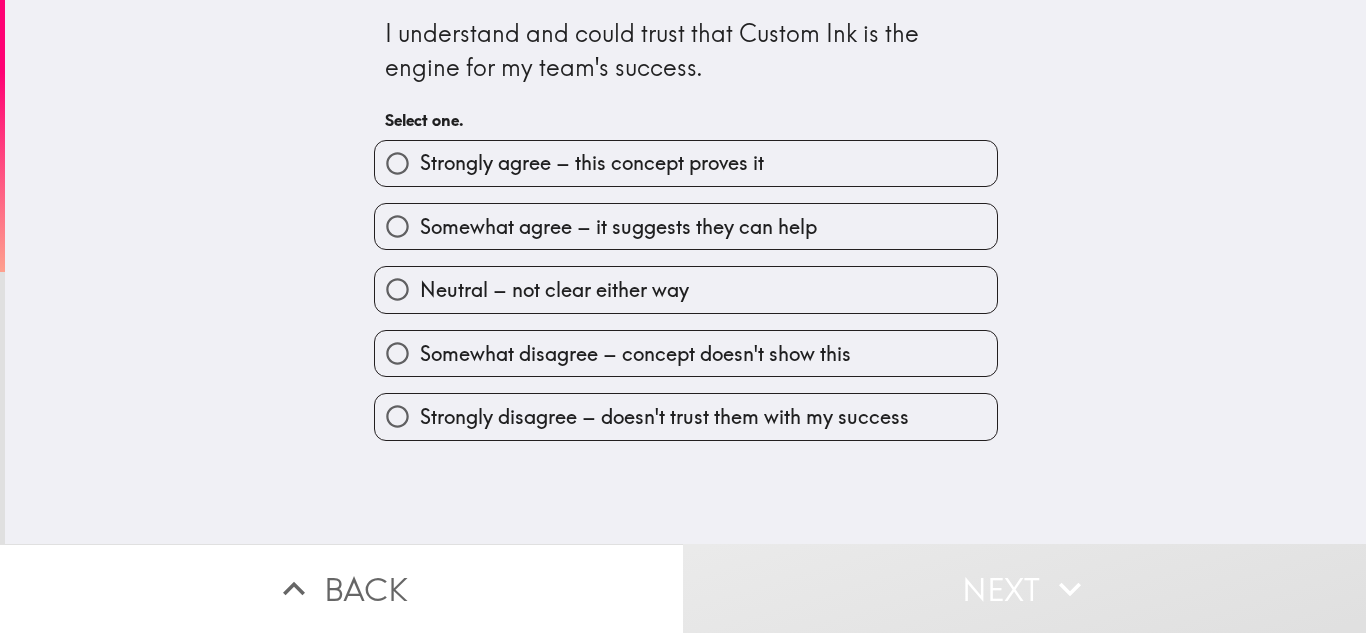 click on "Somewhat agree – it suggests they can help" at bounding box center (618, 227) 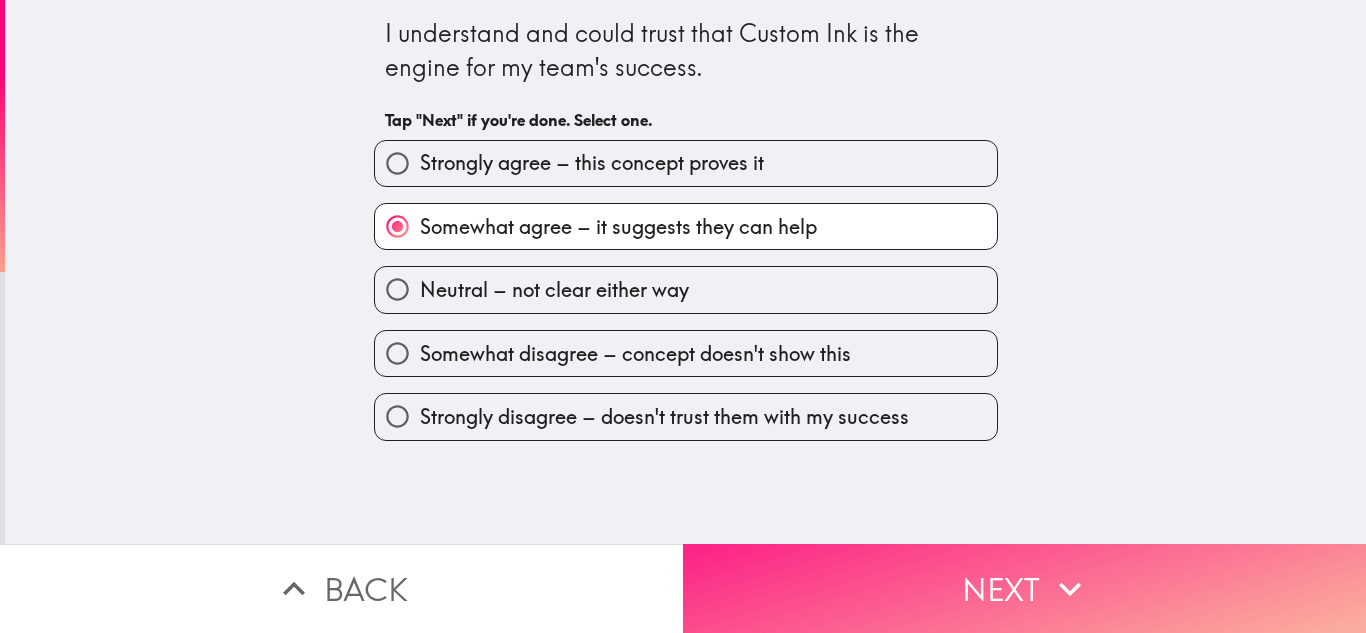click on "Next" at bounding box center [1024, 588] 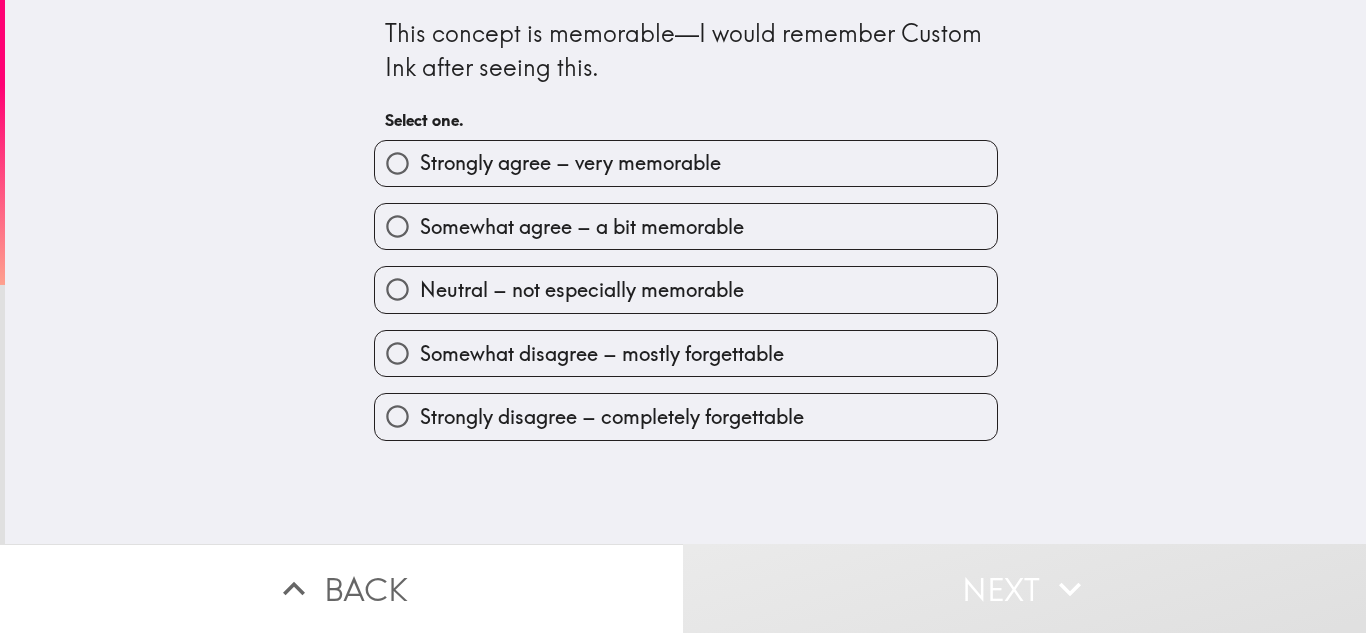 click on "Somewhat agree – a bit memorable" at bounding box center (686, 226) 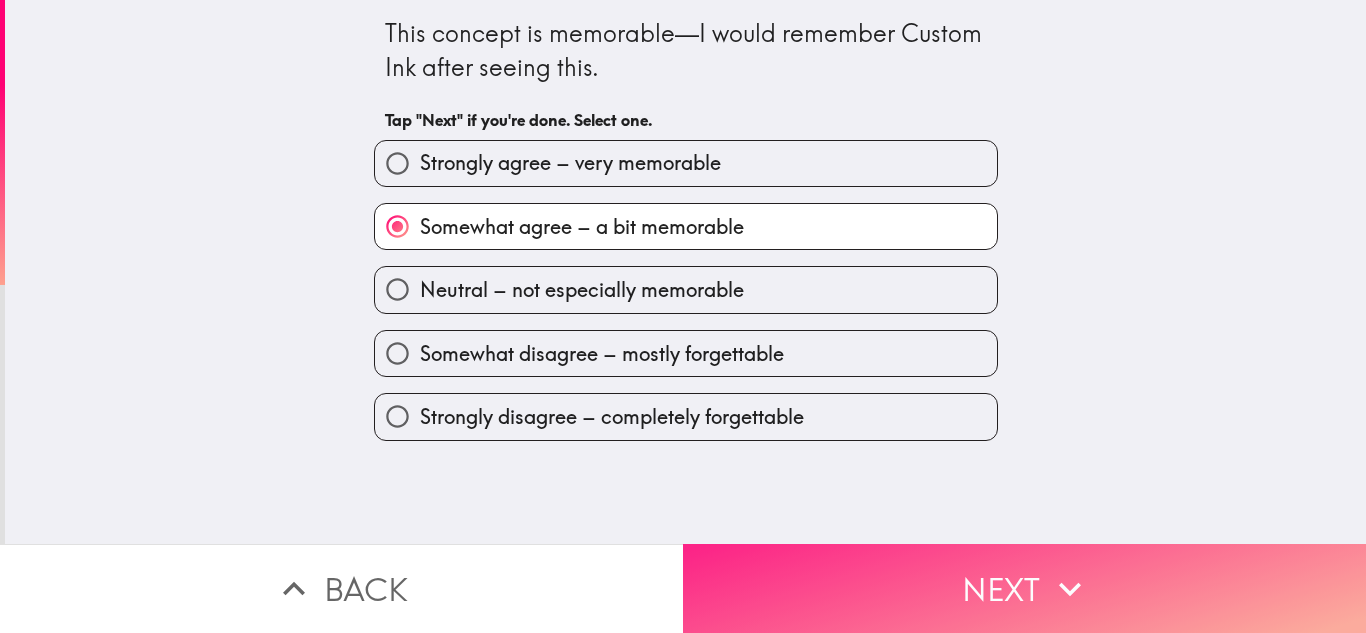 click on "Next" at bounding box center [1024, 588] 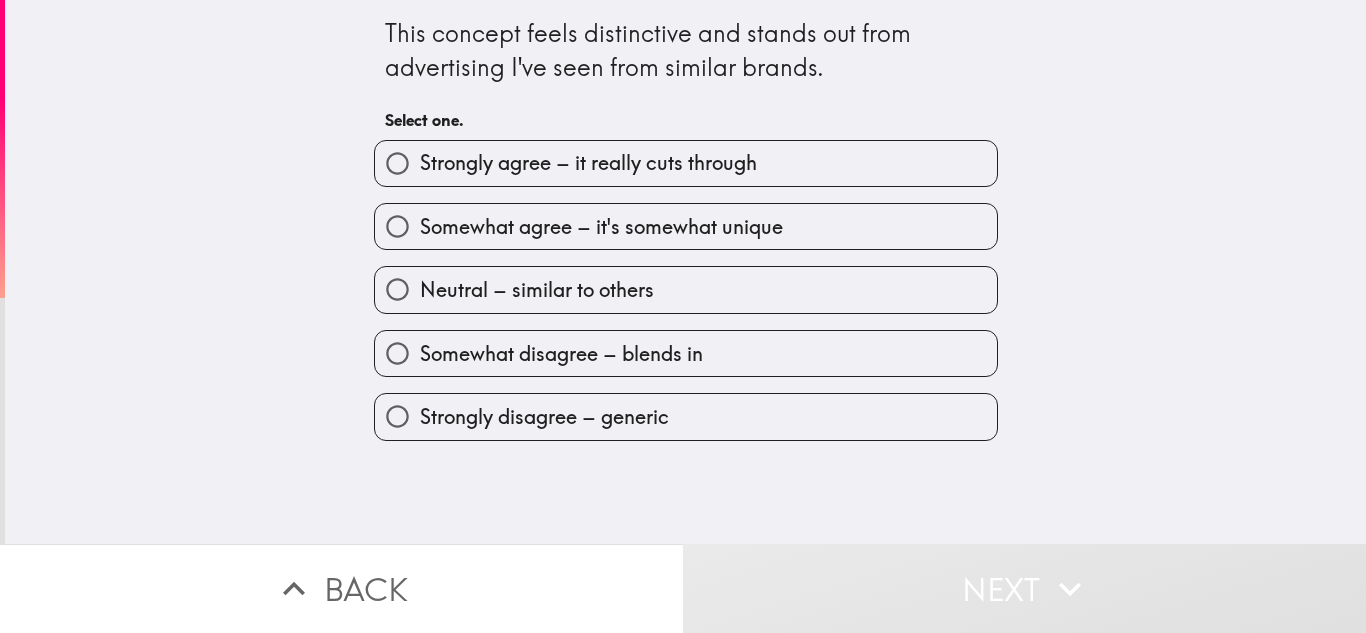 click on "Somewhat agree – it's somewhat unique" at bounding box center [686, 226] 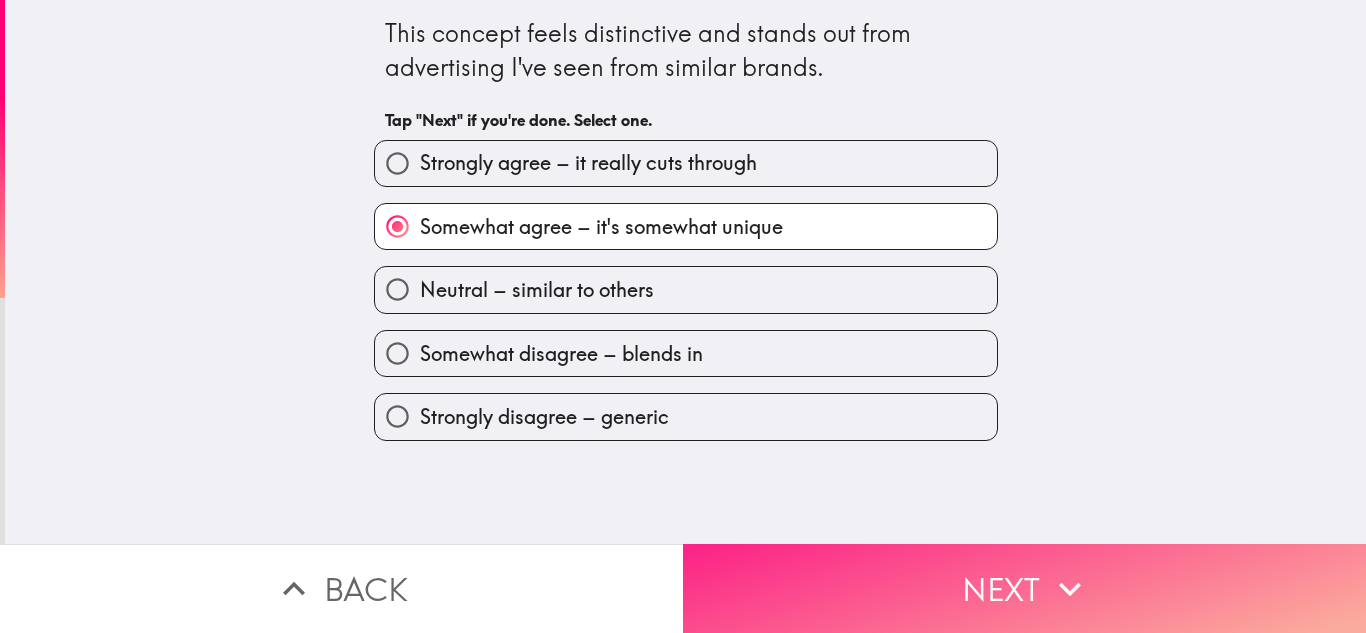 click on "Next" at bounding box center [1024, 588] 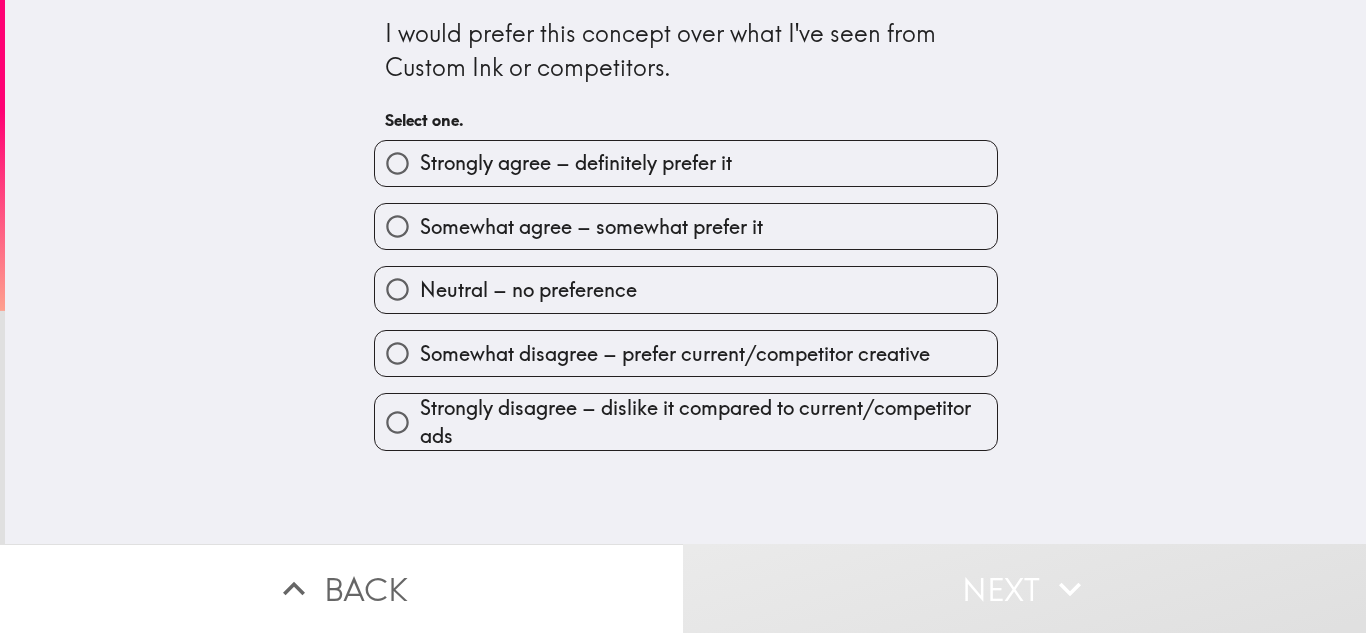 click on "Somewhat agree – somewhat prefer it" at bounding box center (686, 226) 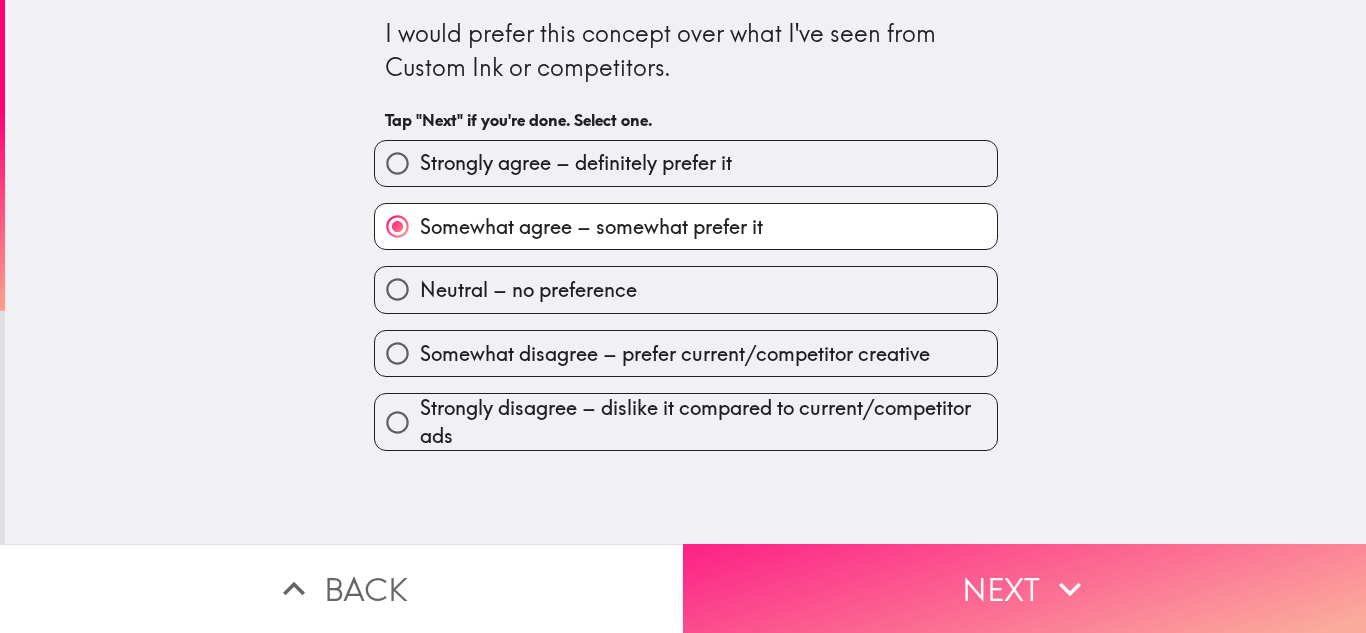 click on "Next" at bounding box center (1024, 588) 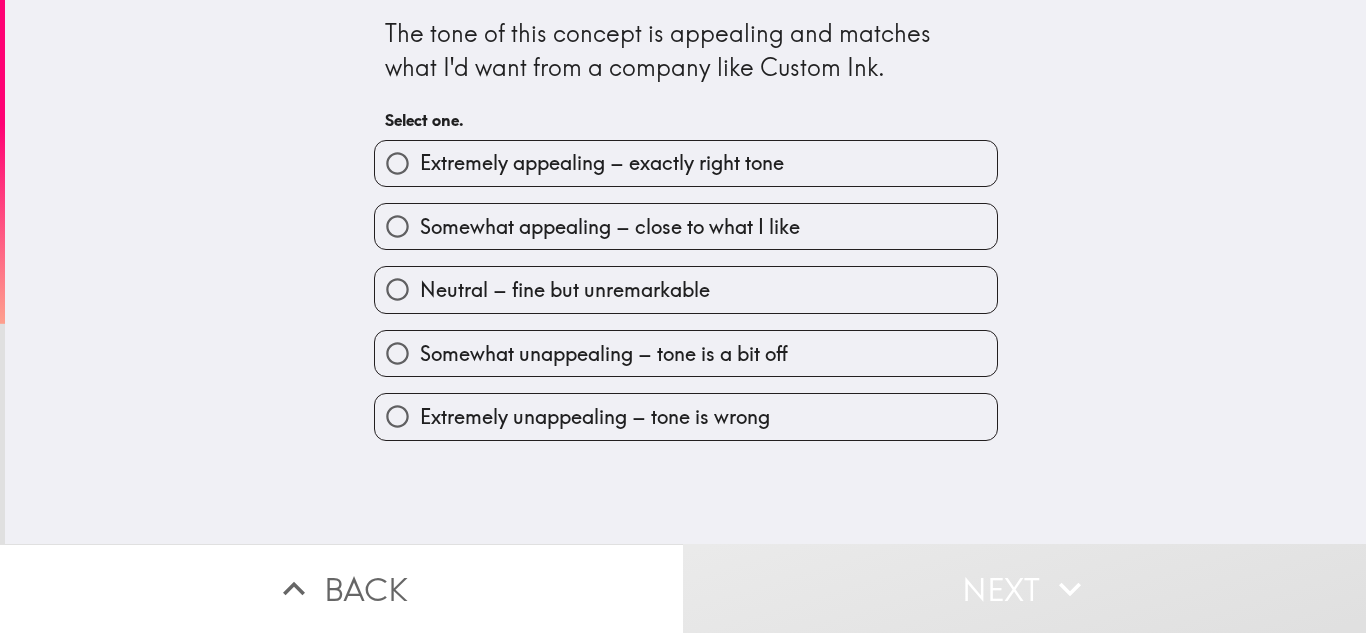 click on "Neutral – fine but unremarkable" at bounding box center (678, 281) 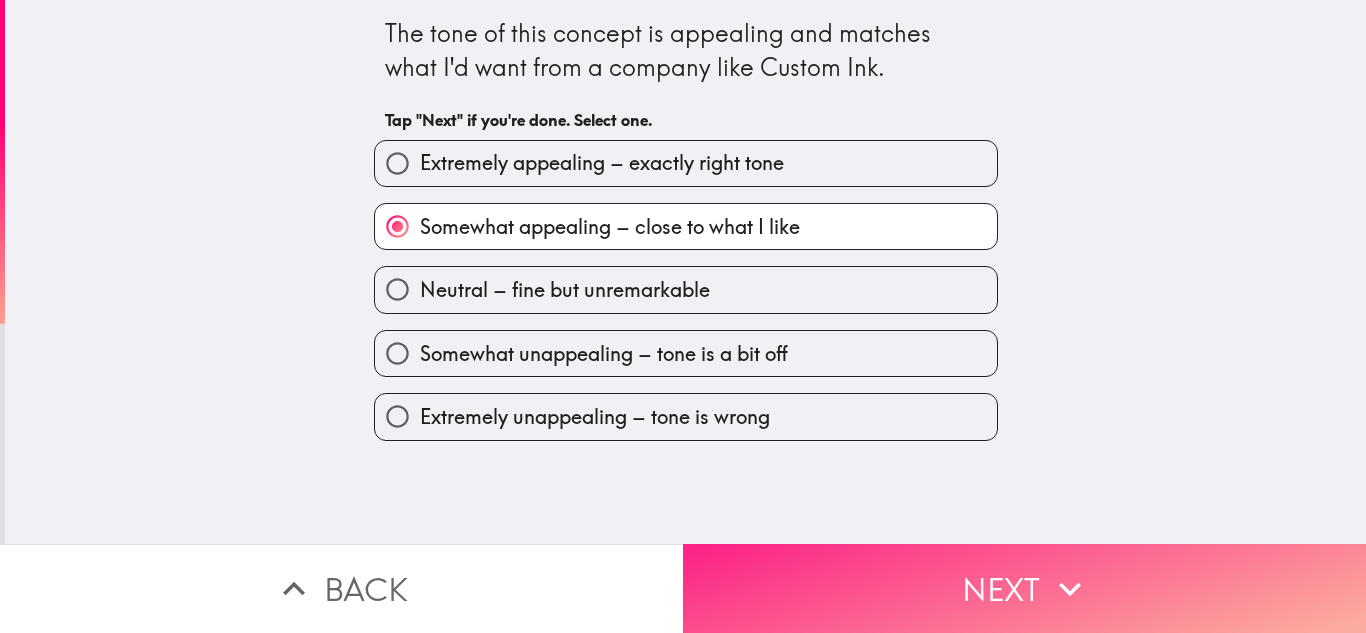 click on "Next" at bounding box center [1024, 588] 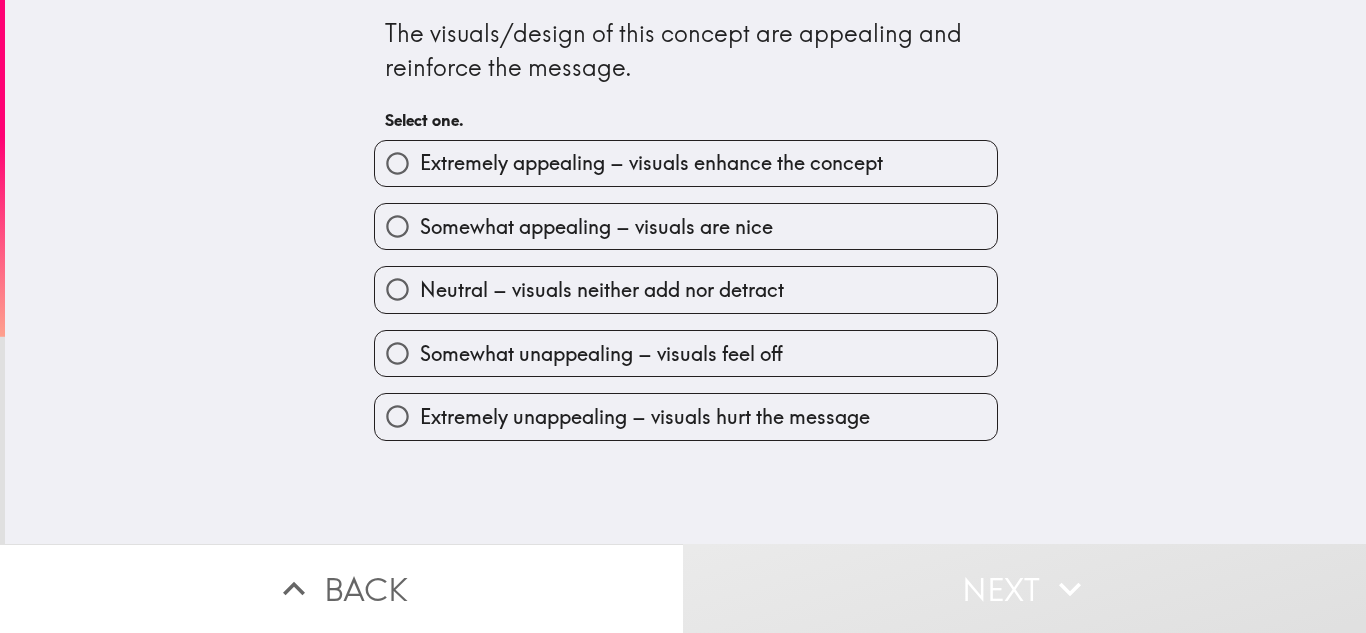click on "Neutral – visuals neither add nor detract" at bounding box center (678, 281) 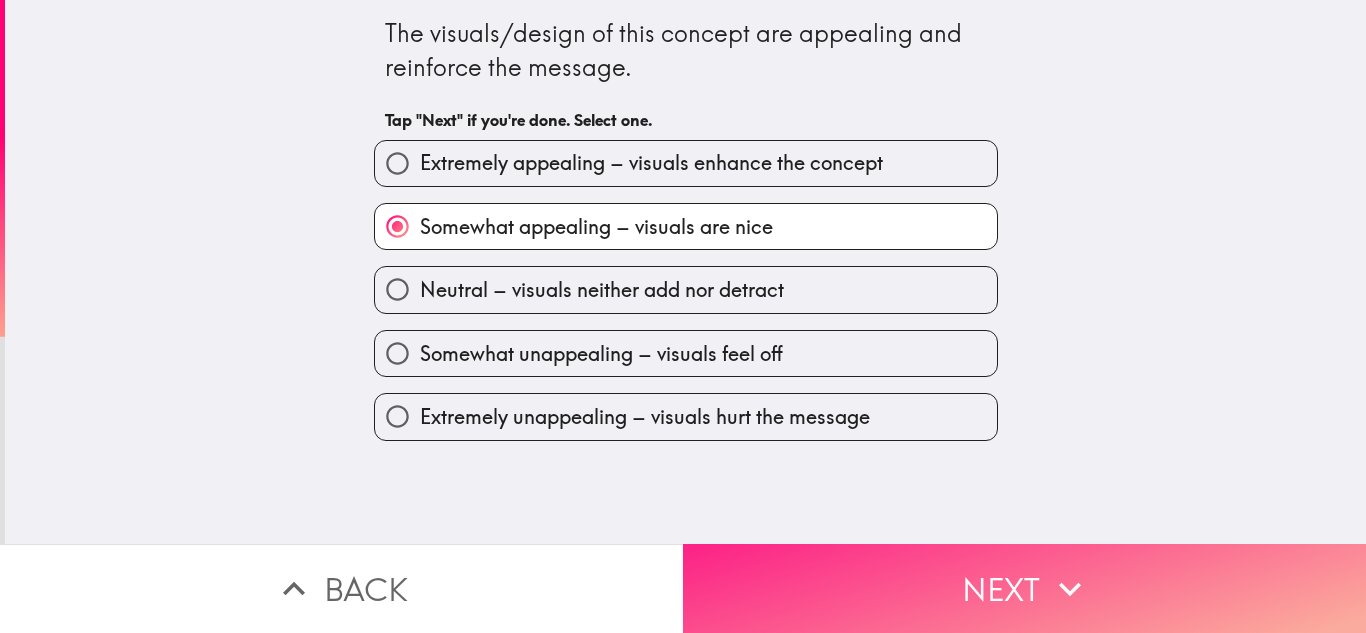 click on "Next" at bounding box center [1024, 588] 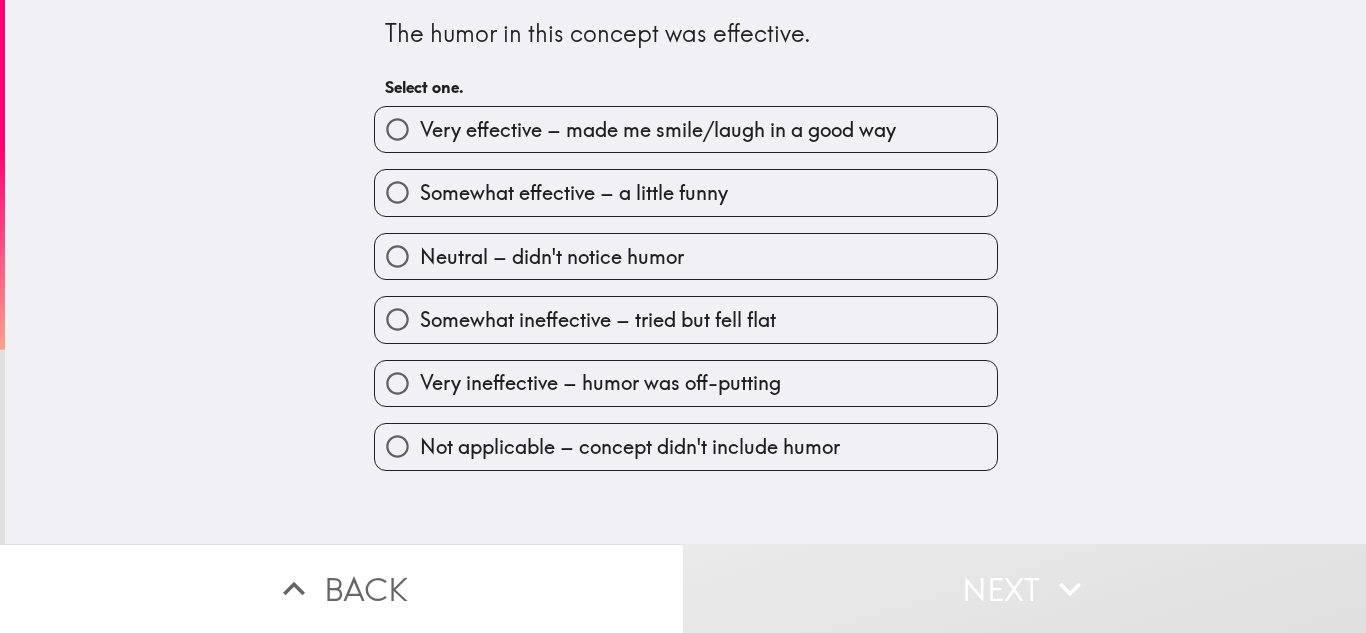 click on "Somewhat effective – a little funny" at bounding box center (574, 193) 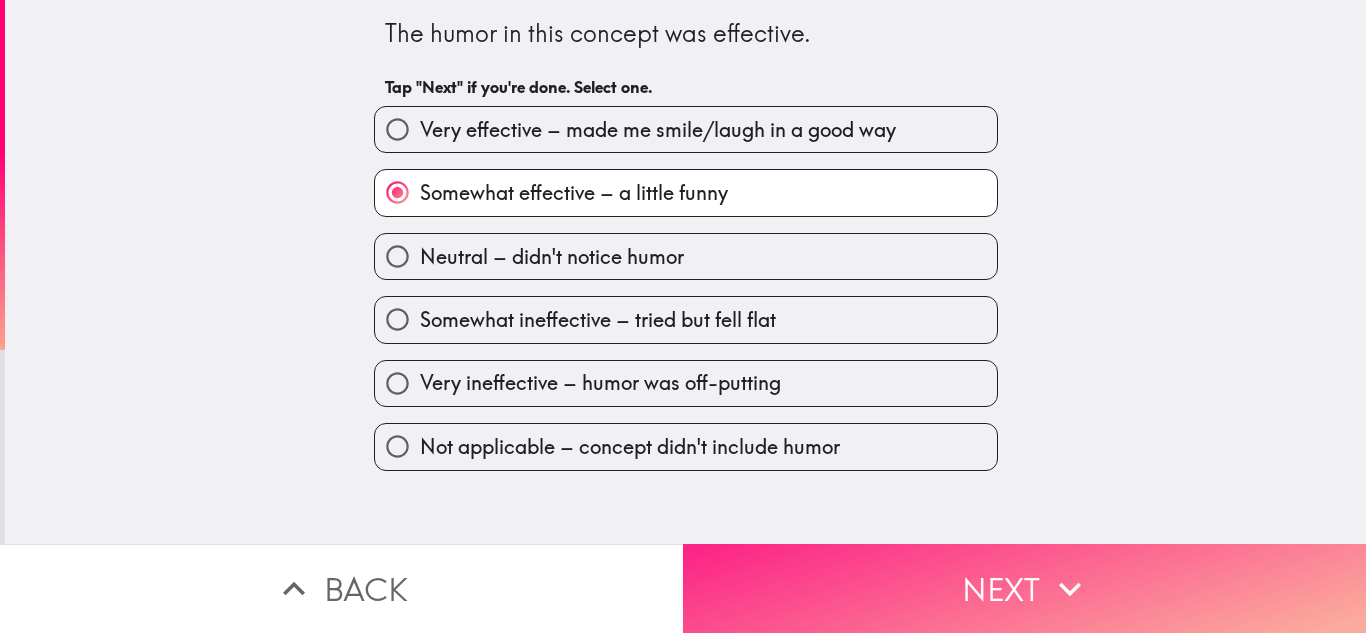 click on "Next" at bounding box center [1024, 588] 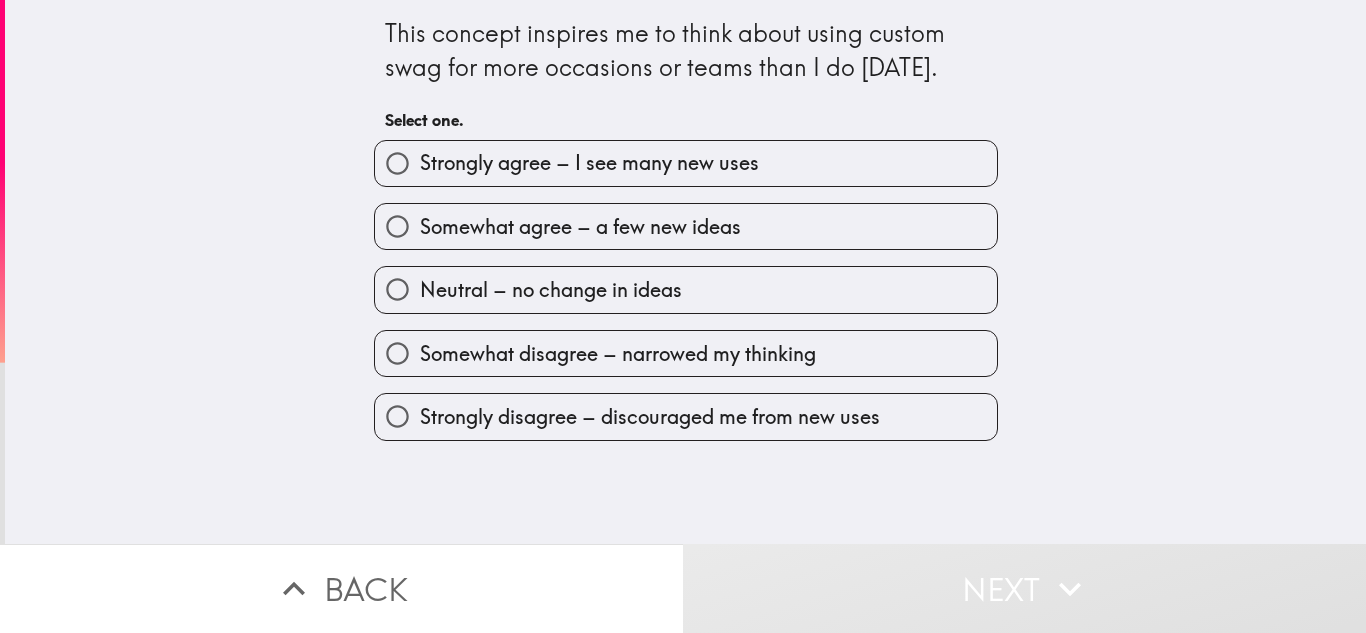 click on "Neutral – no change in ideas" at bounding box center (678, 281) 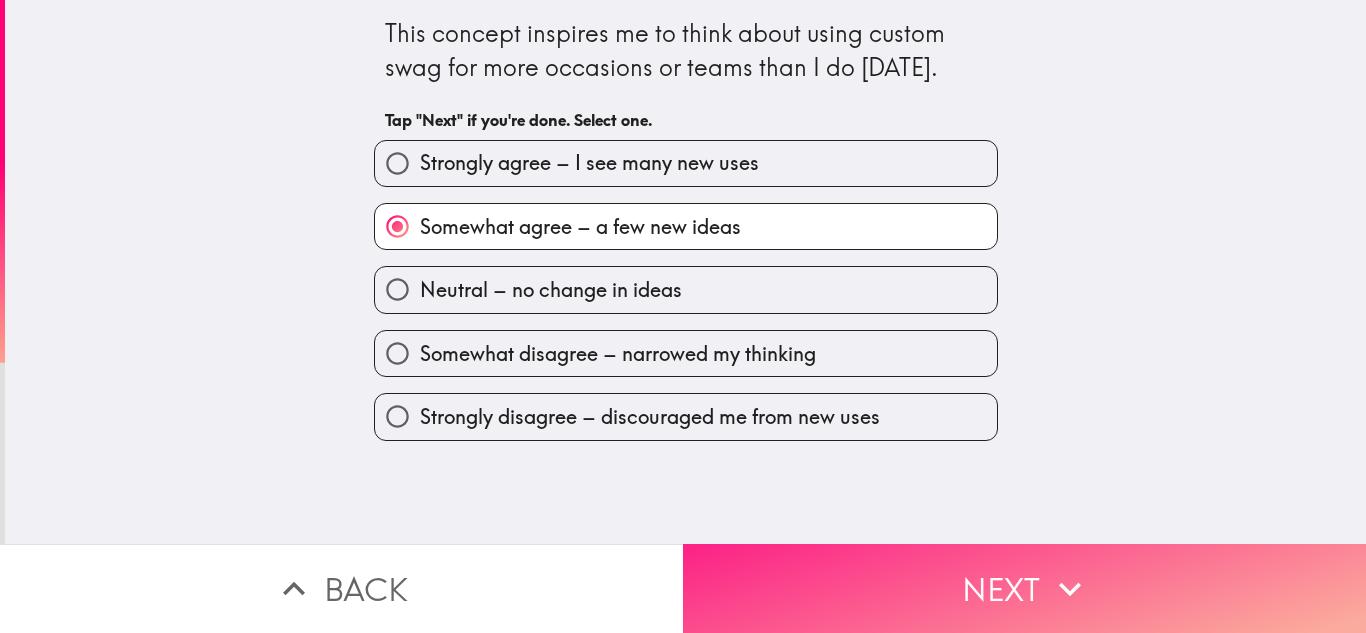 click on "Next" at bounding box center (1024, 588) 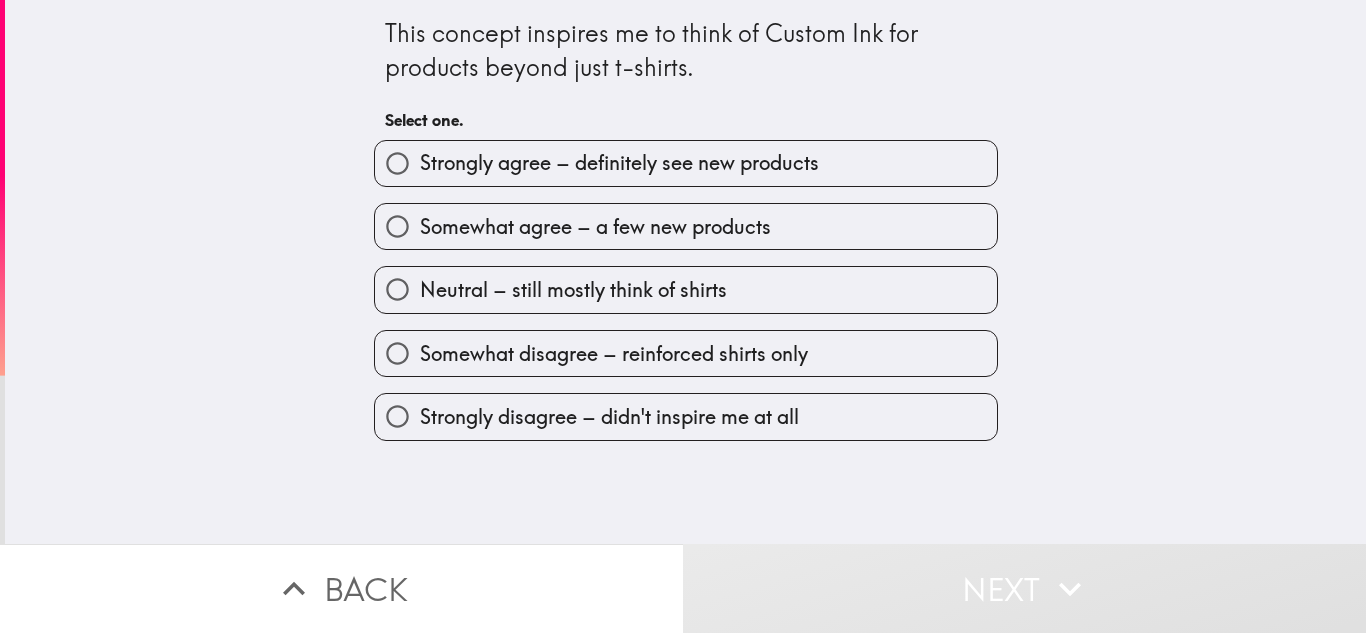 click on "Somewhat agree – a few new products" at bounding box center [686, 226] 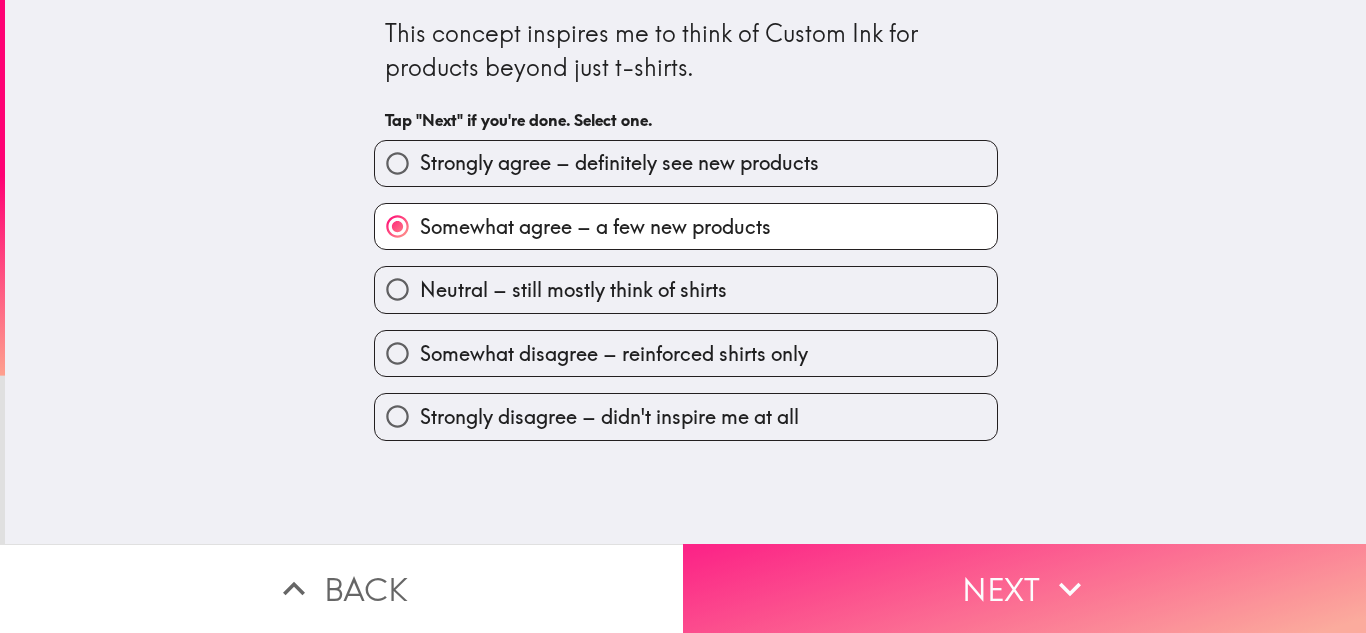 click on "Next" at bounding box center (1024, 588) 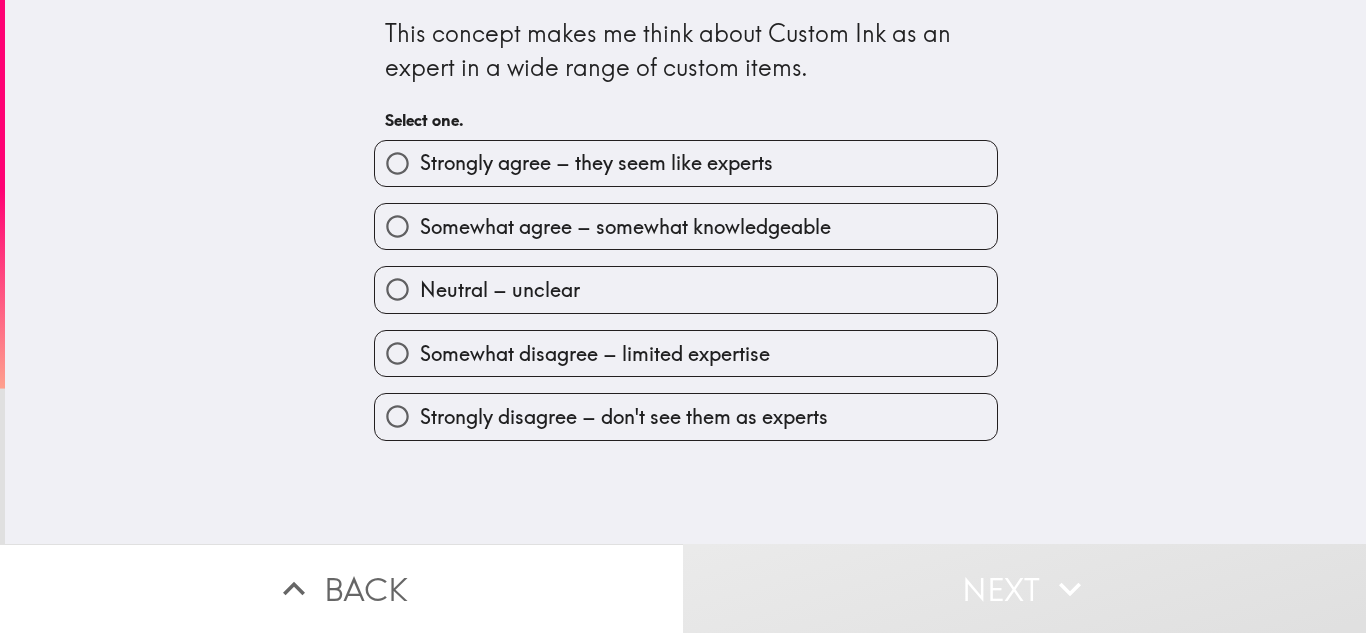 click on "Somewhat agree – somewhat knowledgeable" at bounding box center (625, 227) 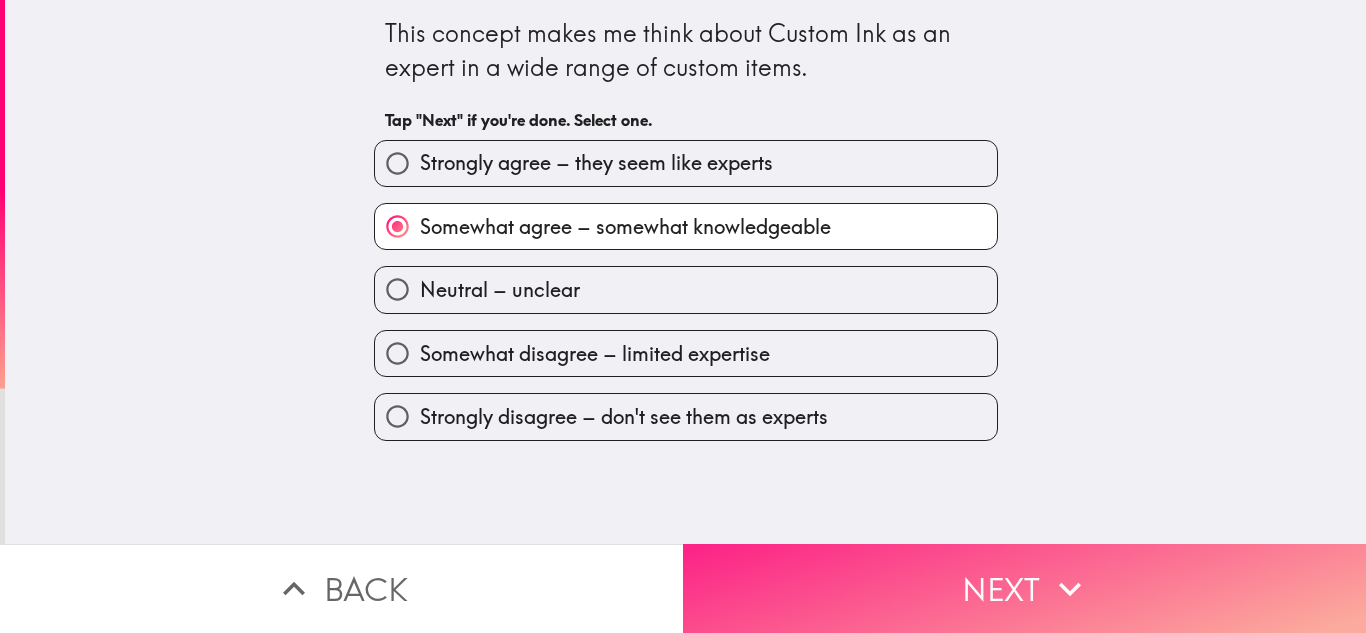 click on "Next" at bounding box center [1024, 588] 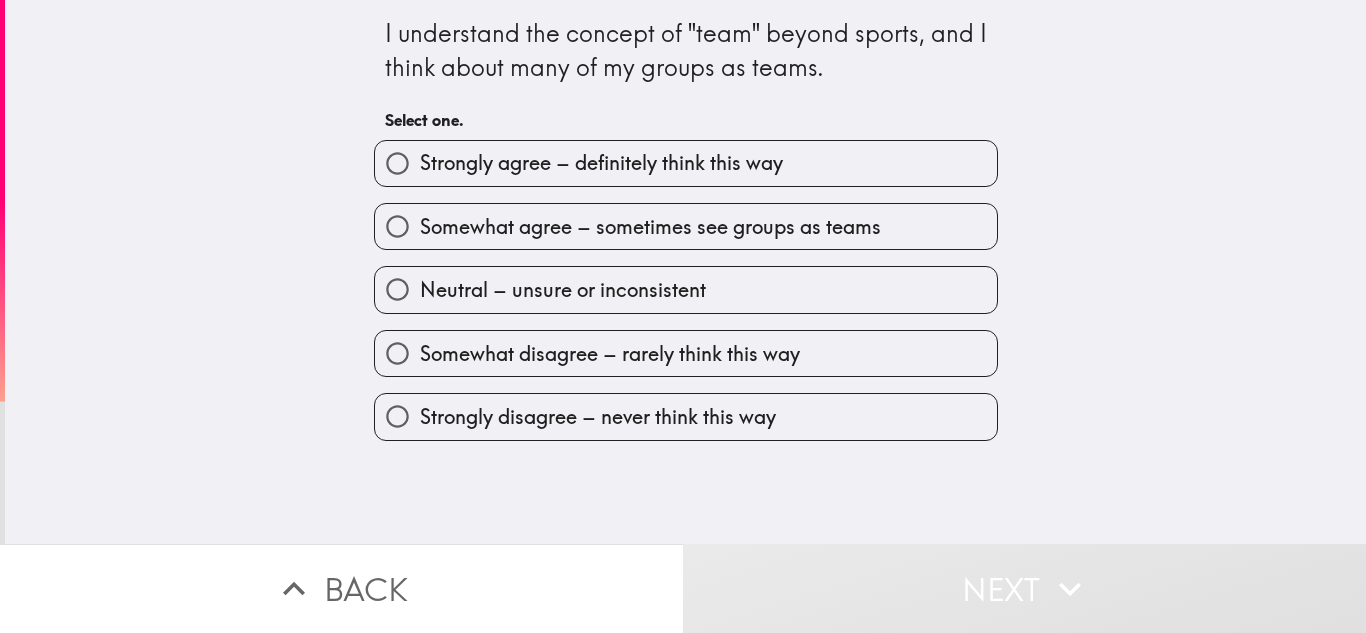 click on "Somewhat agree – sometimes see groups as teams" at bounding box center [686, 226] 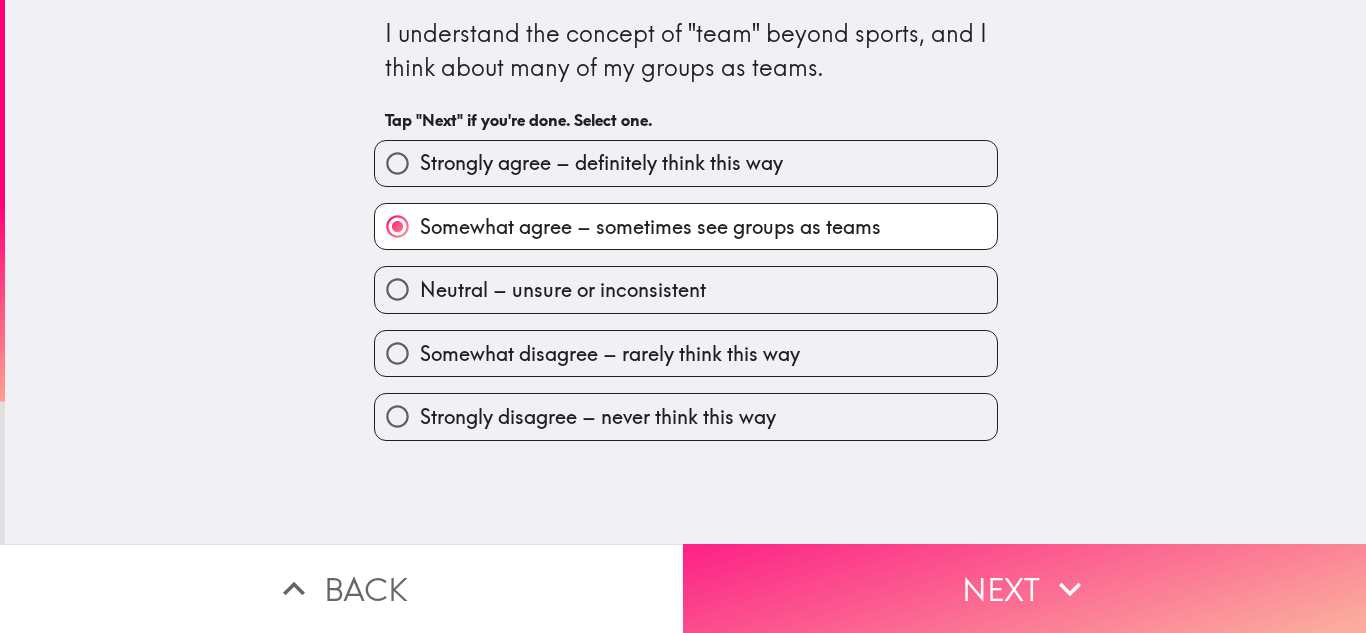 click on "Next" at bounding box center (1024, 588) 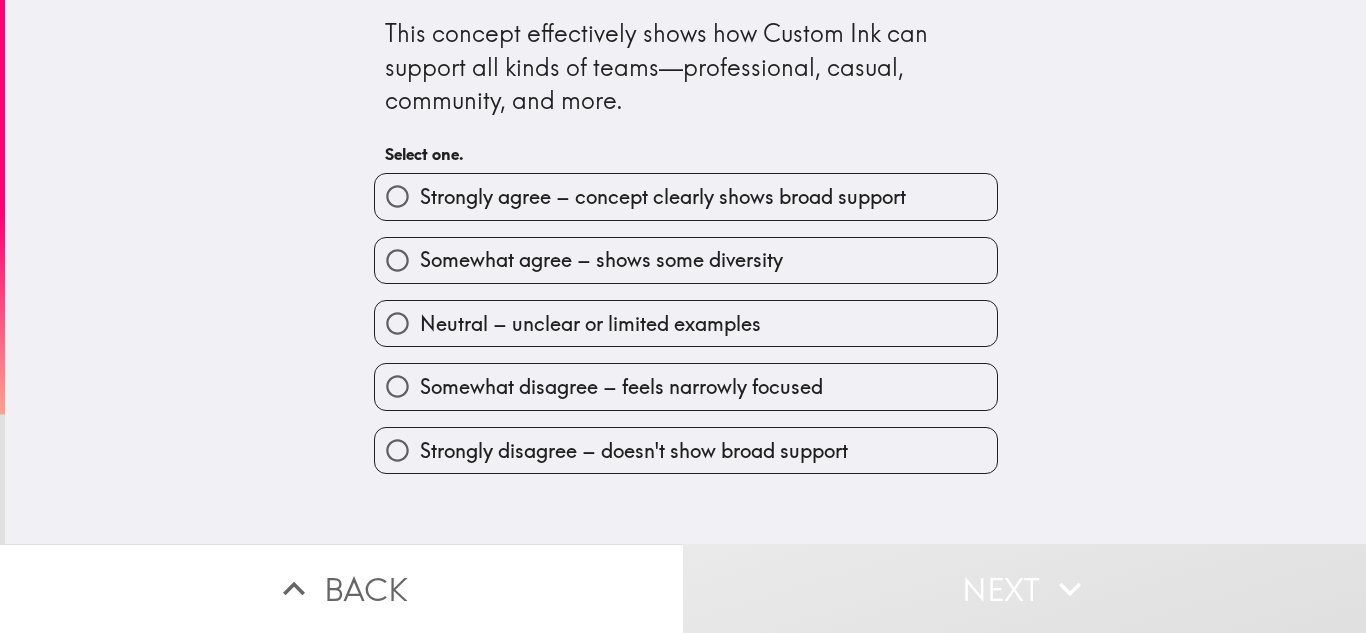 click on "Somewhat agree – shows some diversity" at bounding box center (601, 260) 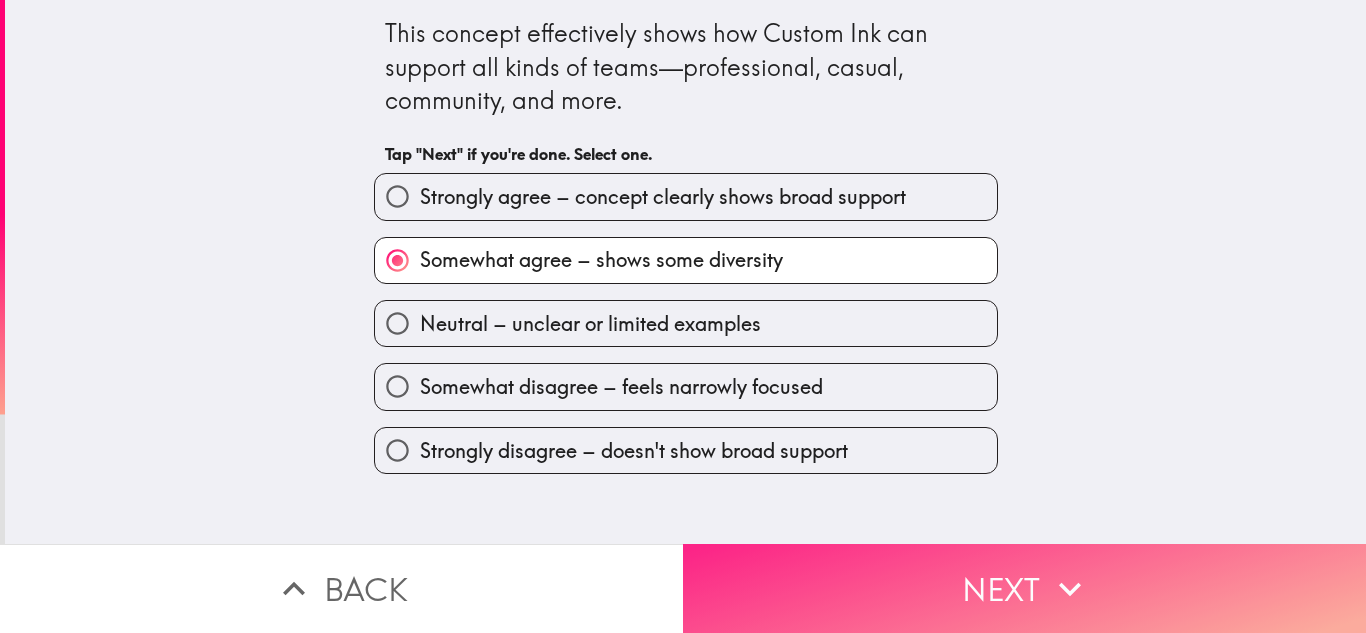 click on "Next" at bounding box center [1024, 588] 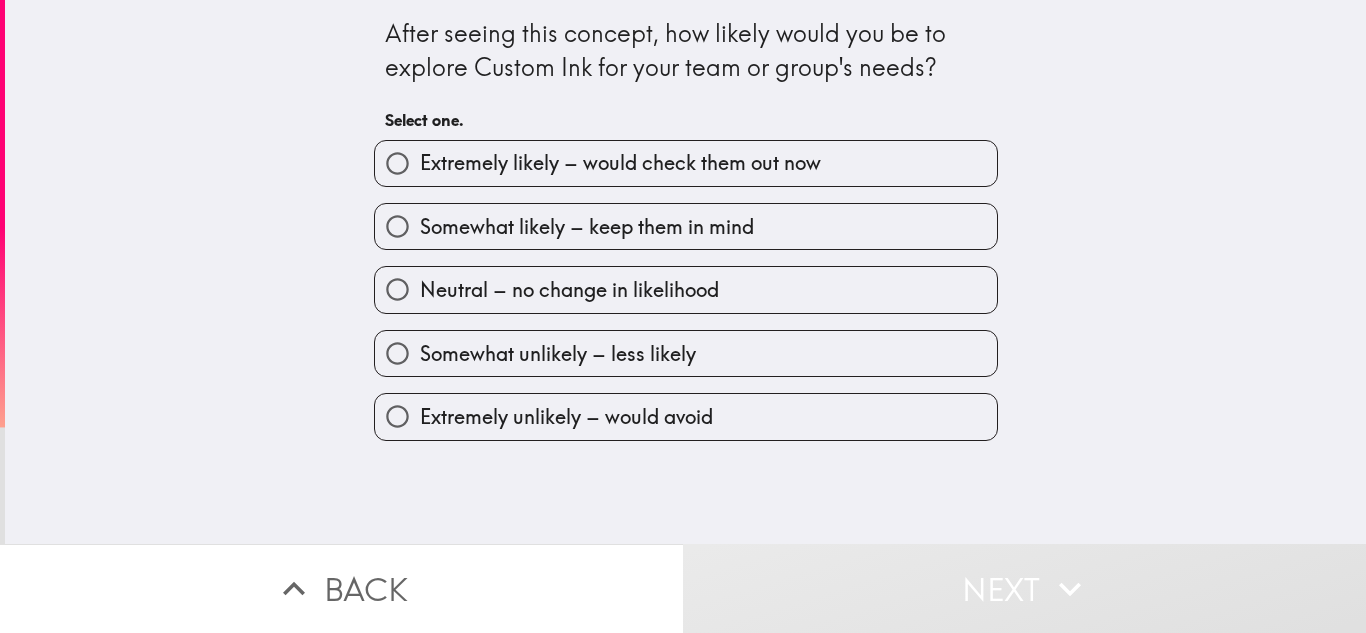 click on "Somewhat likely – keep them in mind" at bounding box center [686, 226] 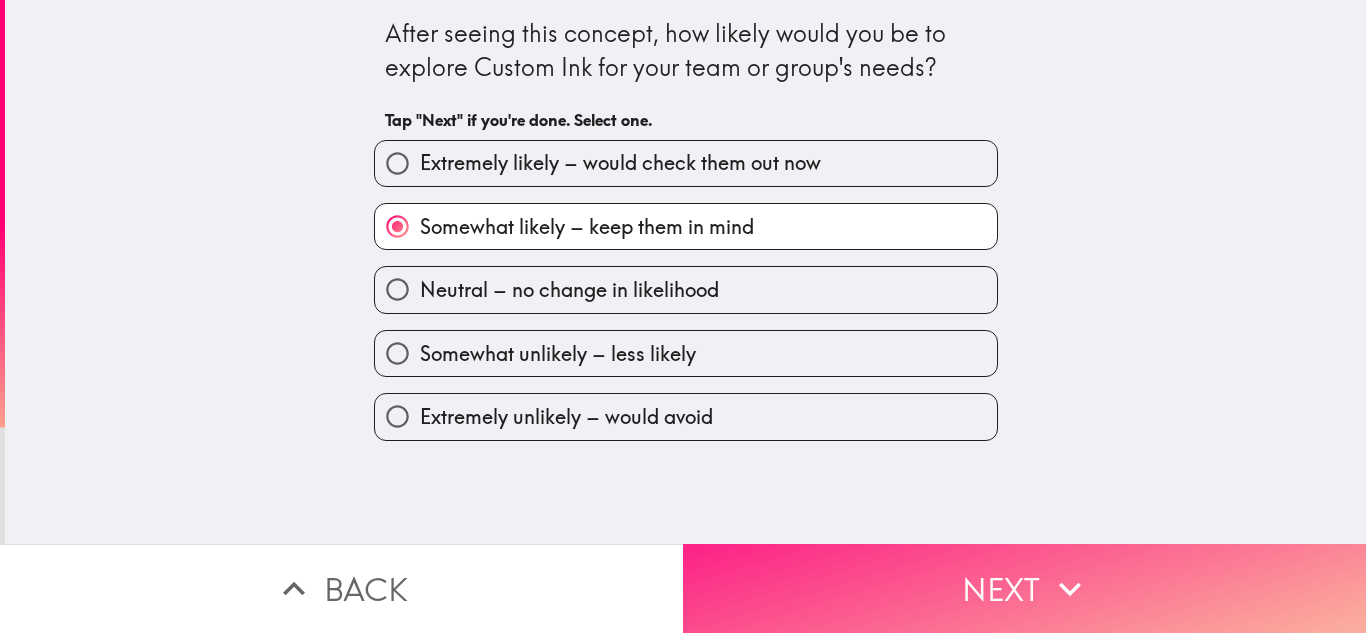 click on "Next" at bounding box center [1024, 588] 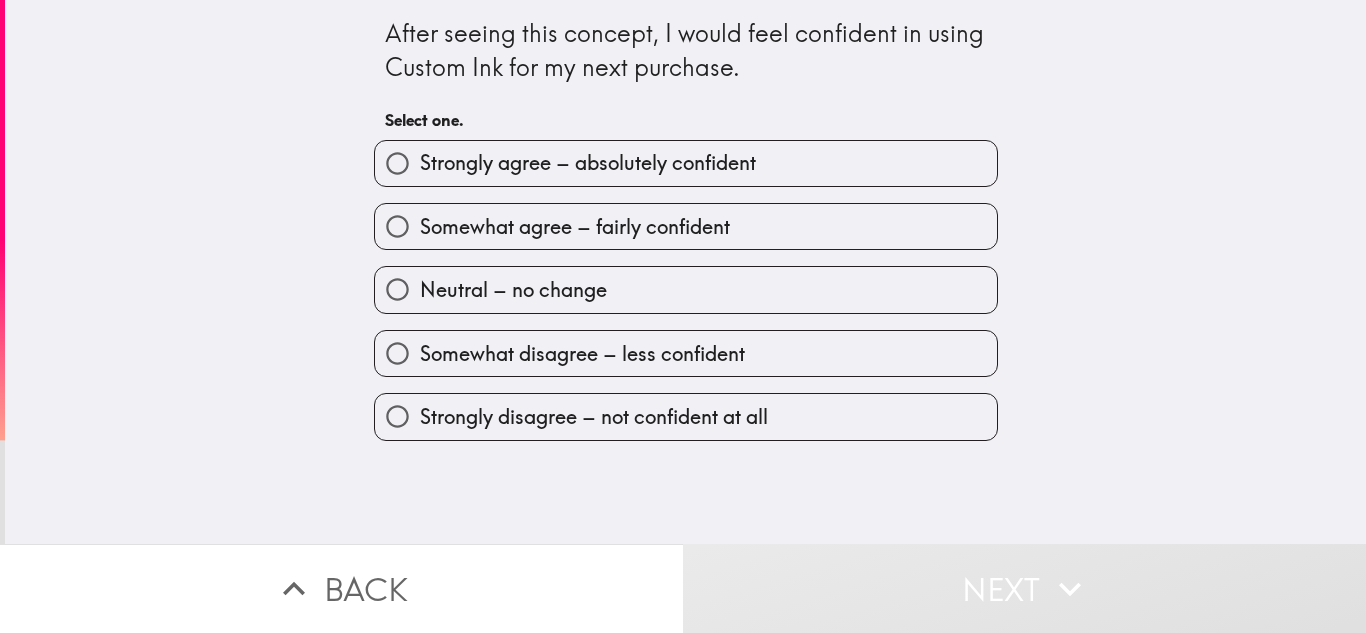 click on "Somewhat agree – fairly confident" at bounding box center [686, 226] 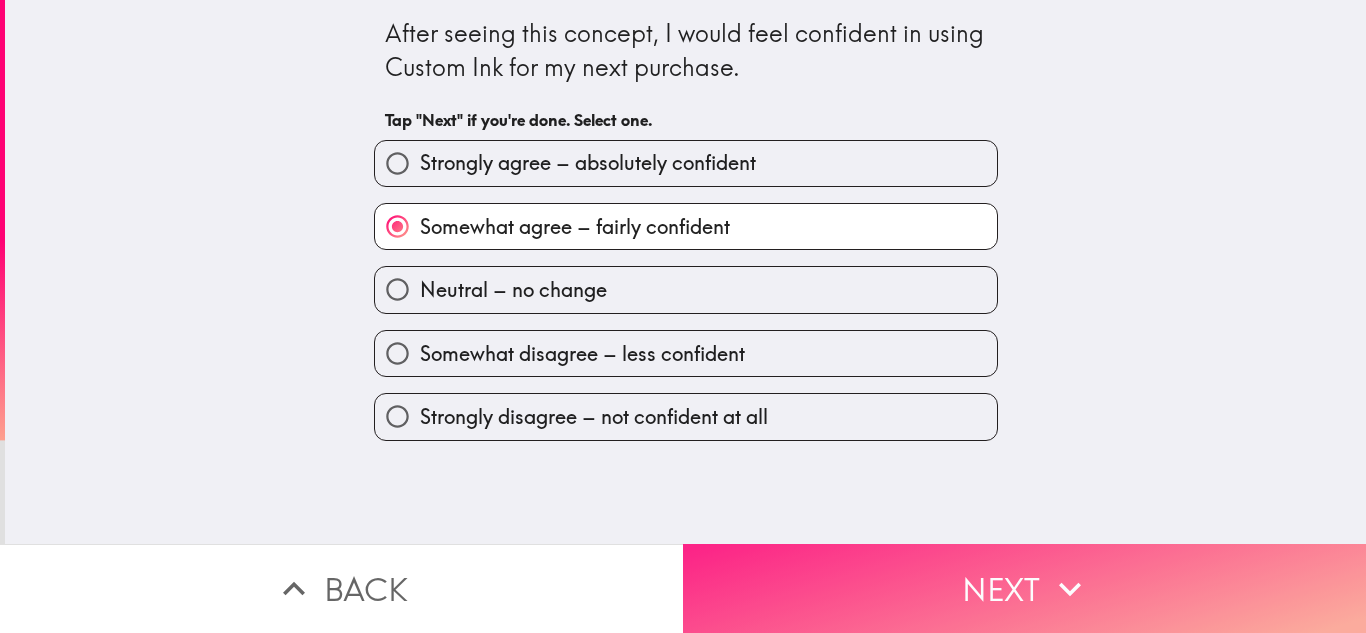 click on "Next" at bounding box center [1024, 588] 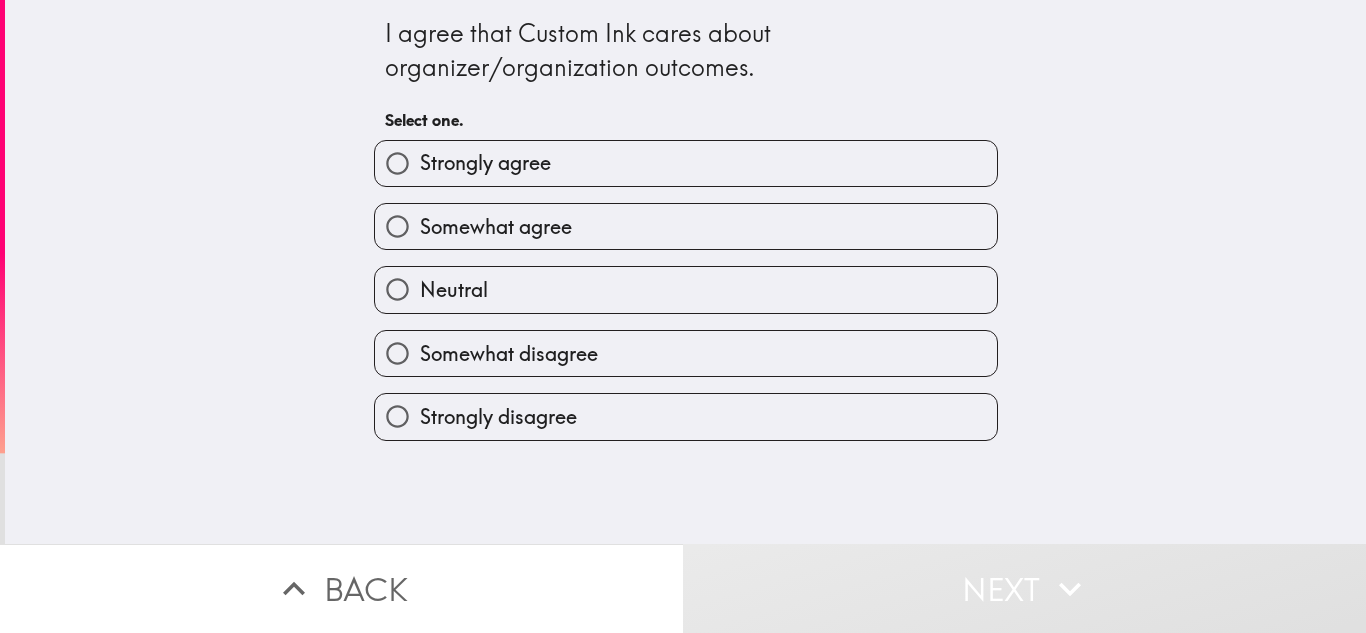 click on "Somewhat agree" at bounding box center [686, 226] 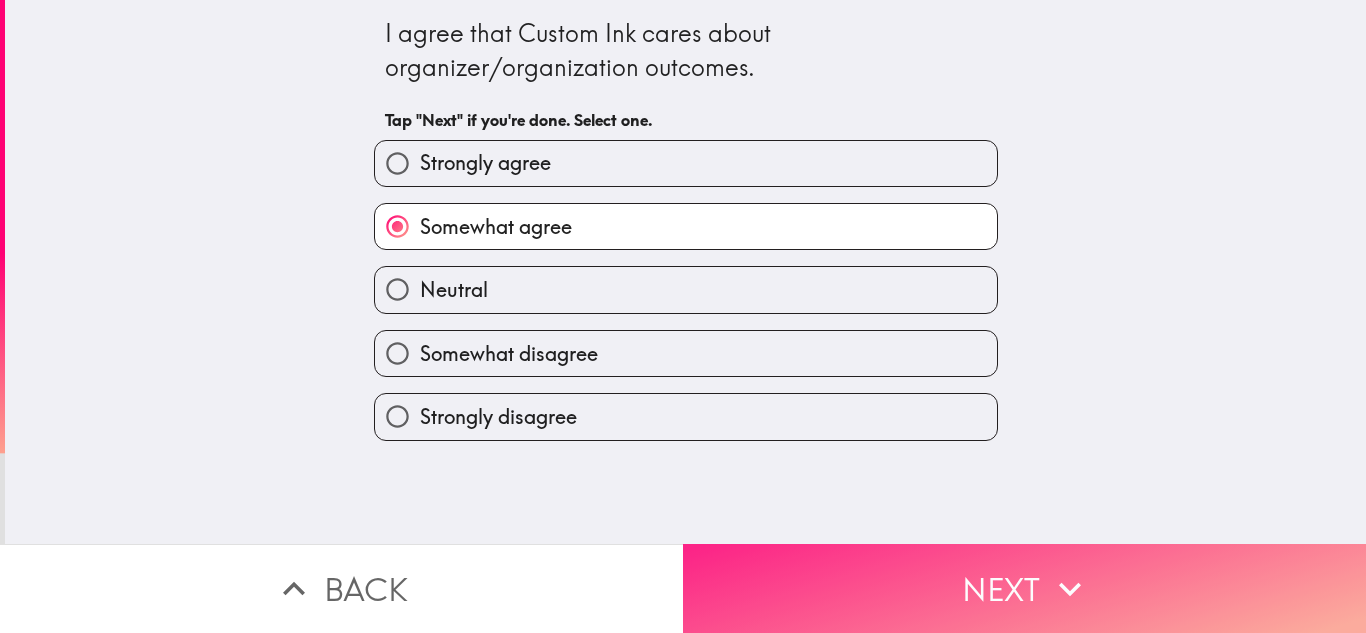 click on "Next" at bounding box center [1024, 588] 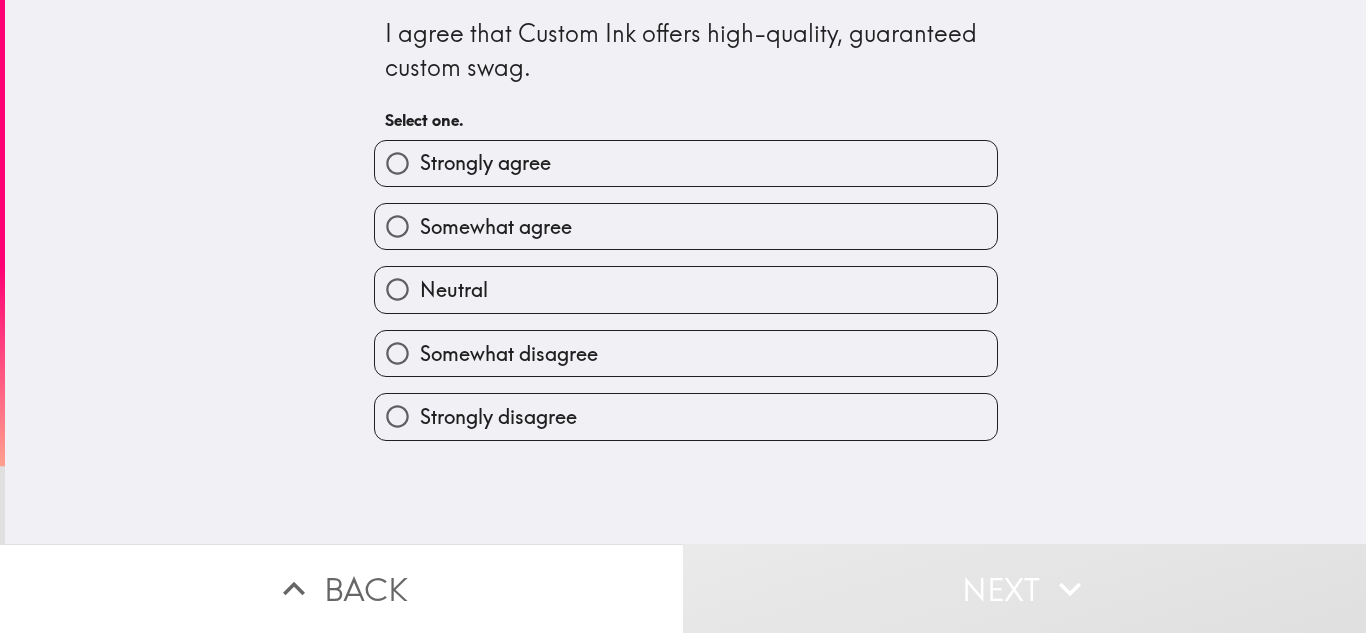 click on "Somewhat agree" at bounding box center (686, 226) 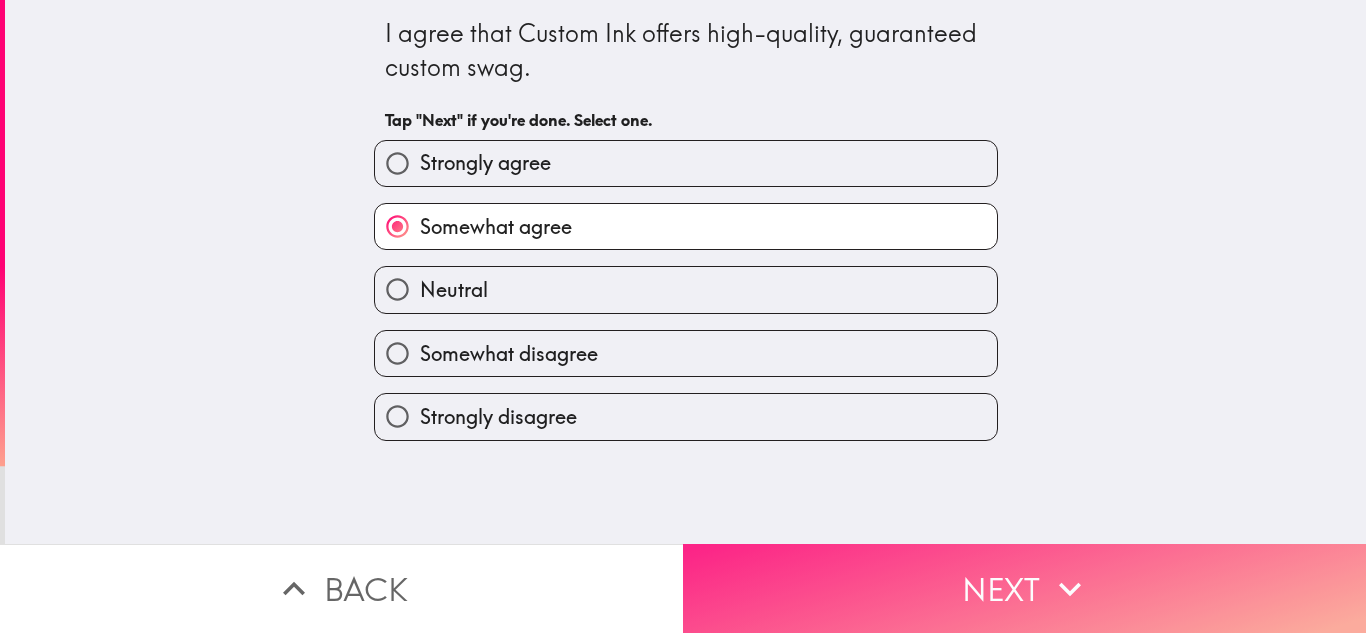 click on "Next" at bounding box center (1024, 588) 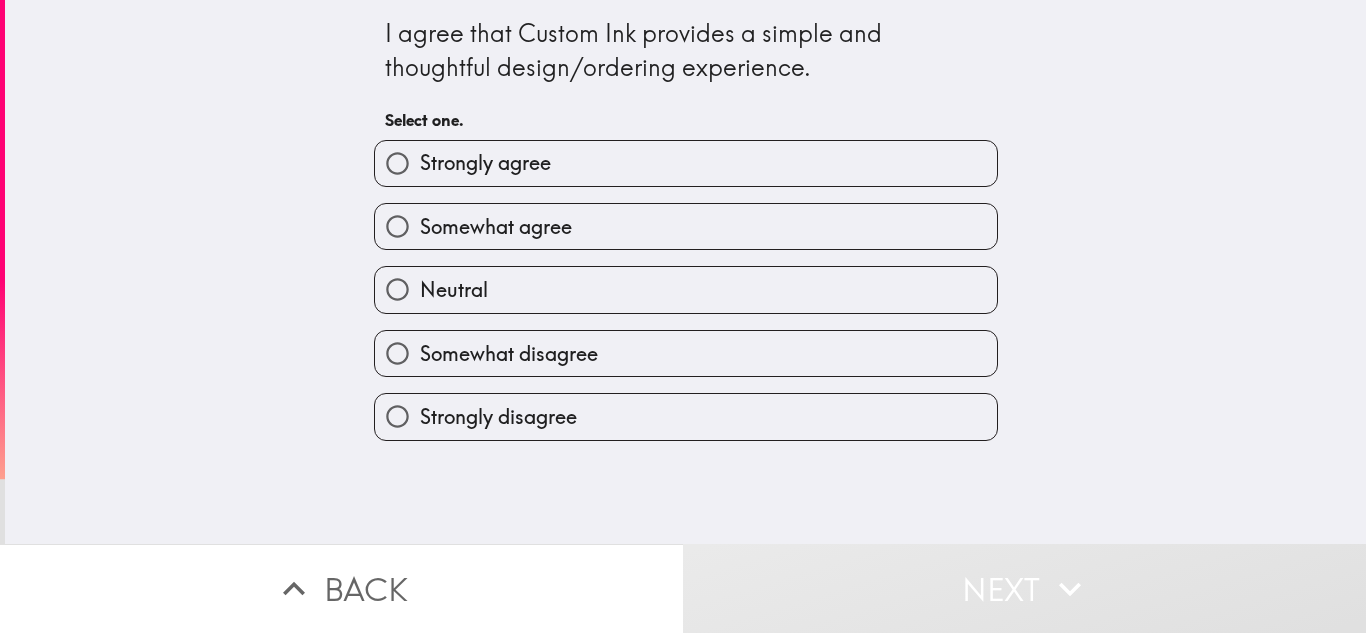 click on "Somewhat agree" at bounding box center [686, 226] 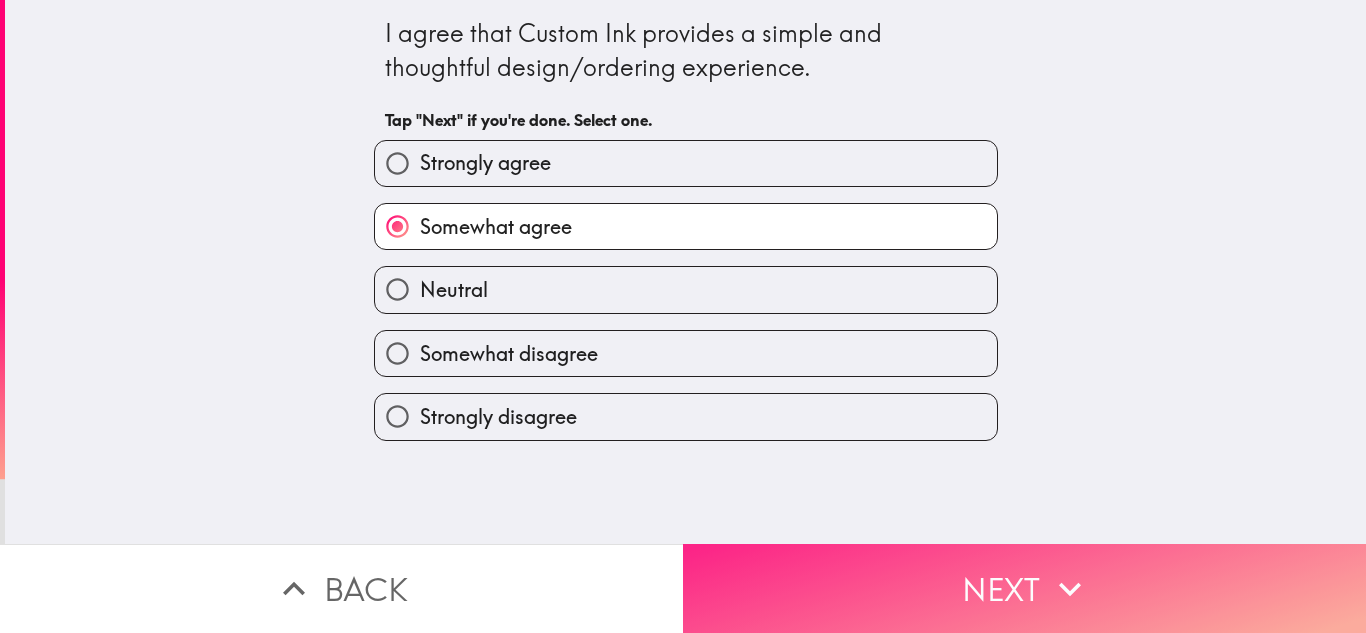 click on "Next" at bounding box center [1024, 588] 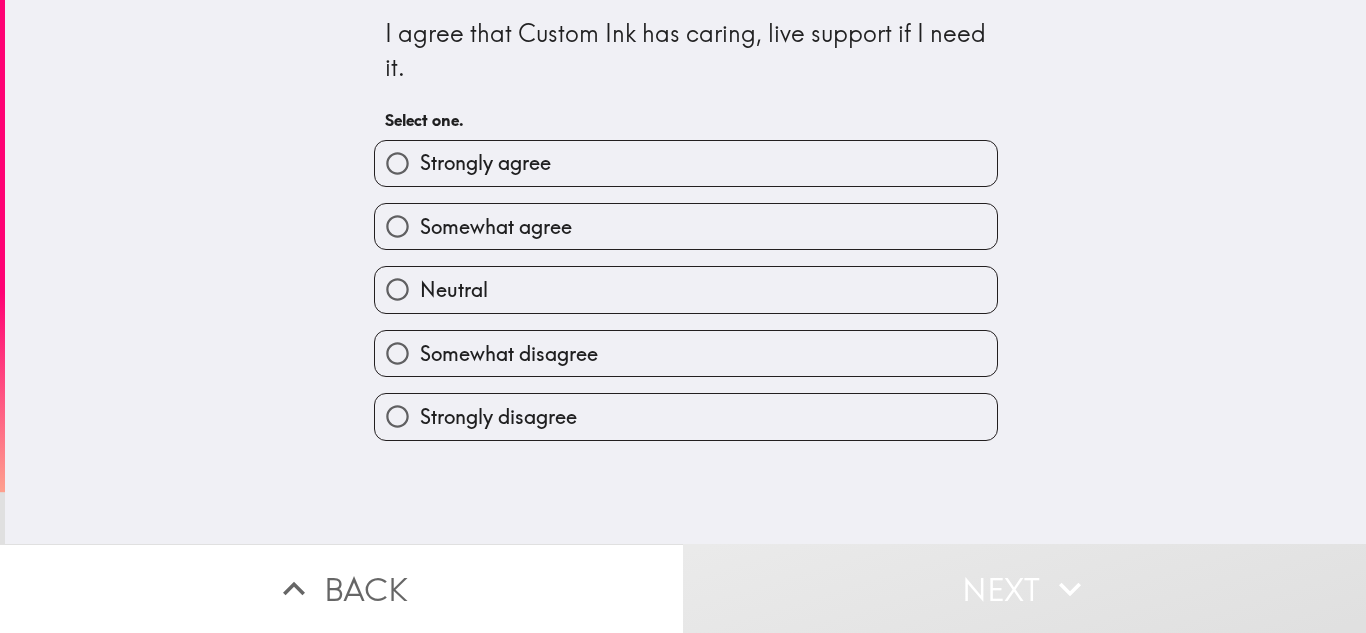 click on "Somewhat agree" at bounding box center [686, 226] 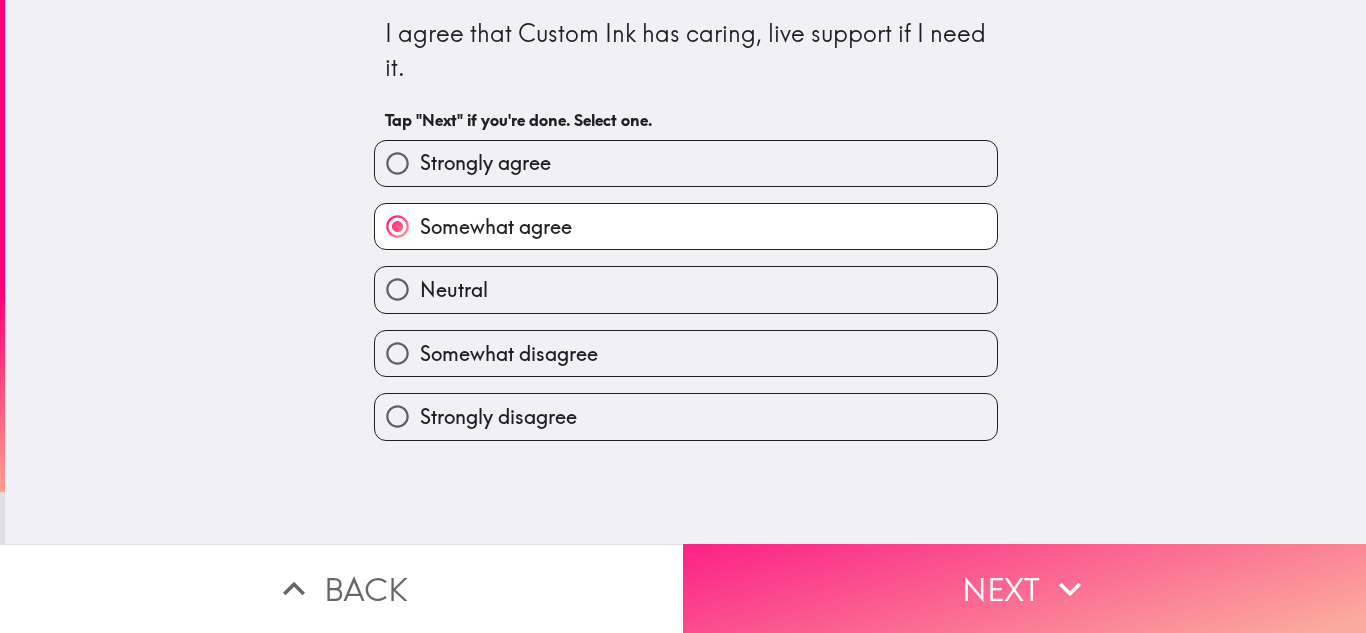 click on "Next" at bounding box center [1024, 588] 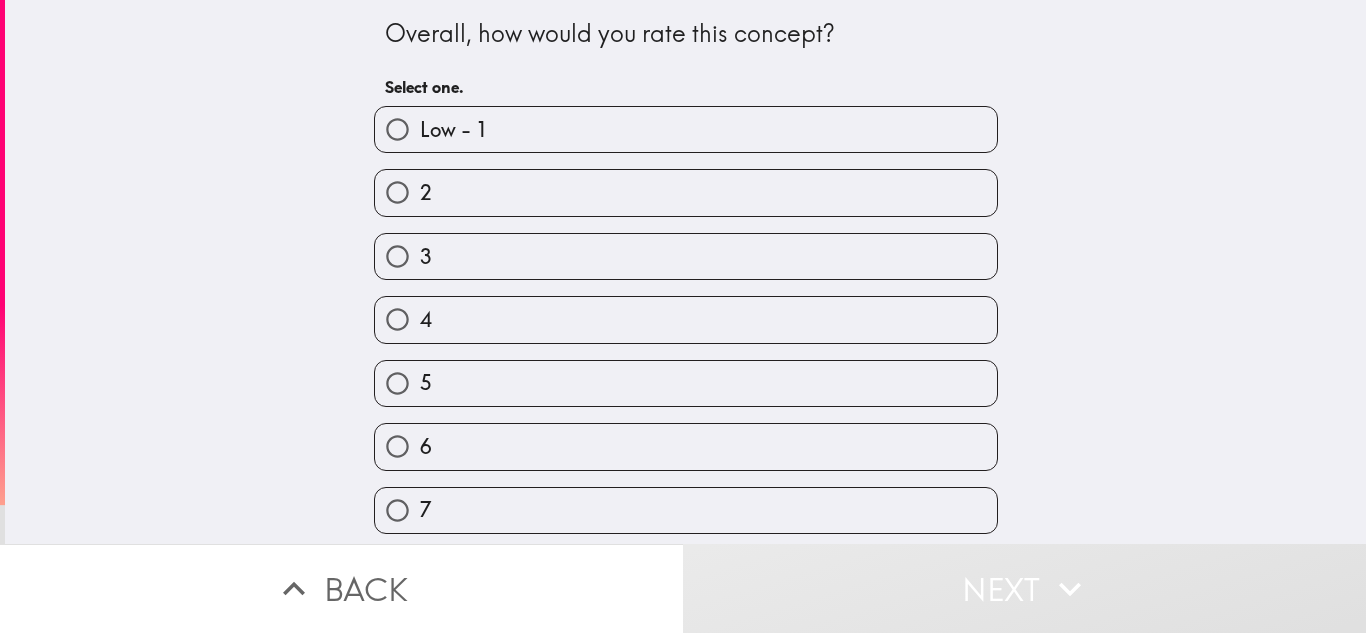 scroll, scrollTop: 180, scrollLeft: 0, axis: vertical 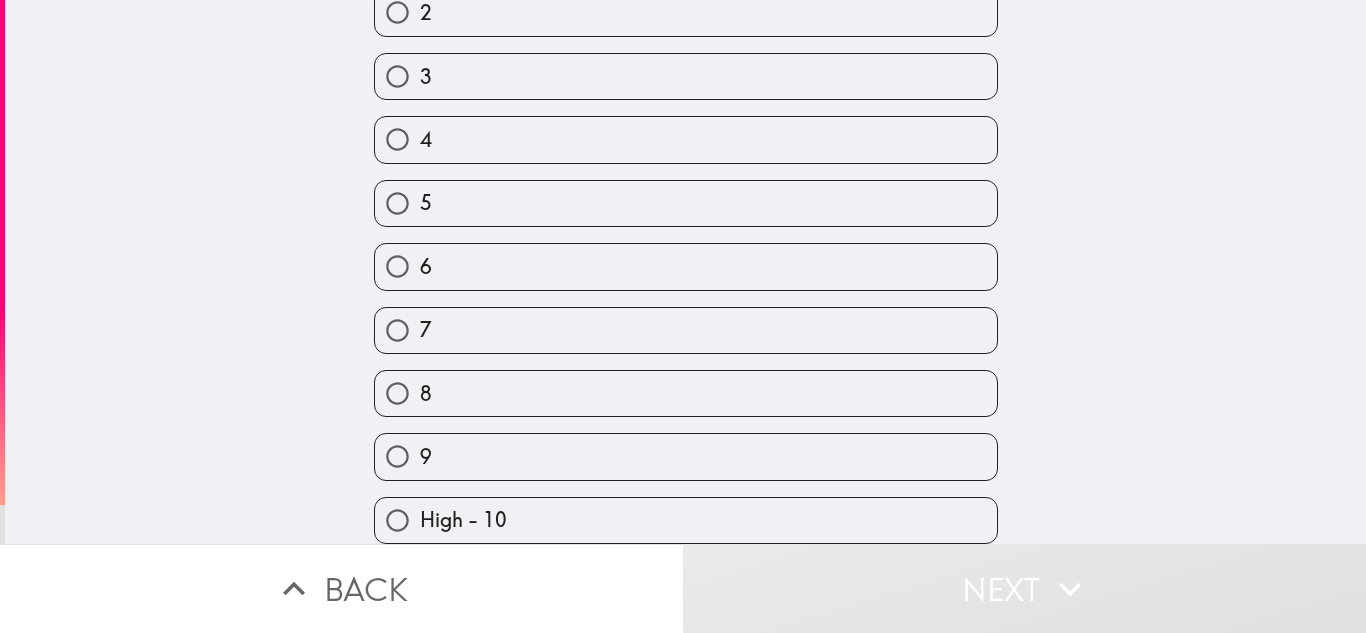 click on "8" at bounding box center [686, 393] 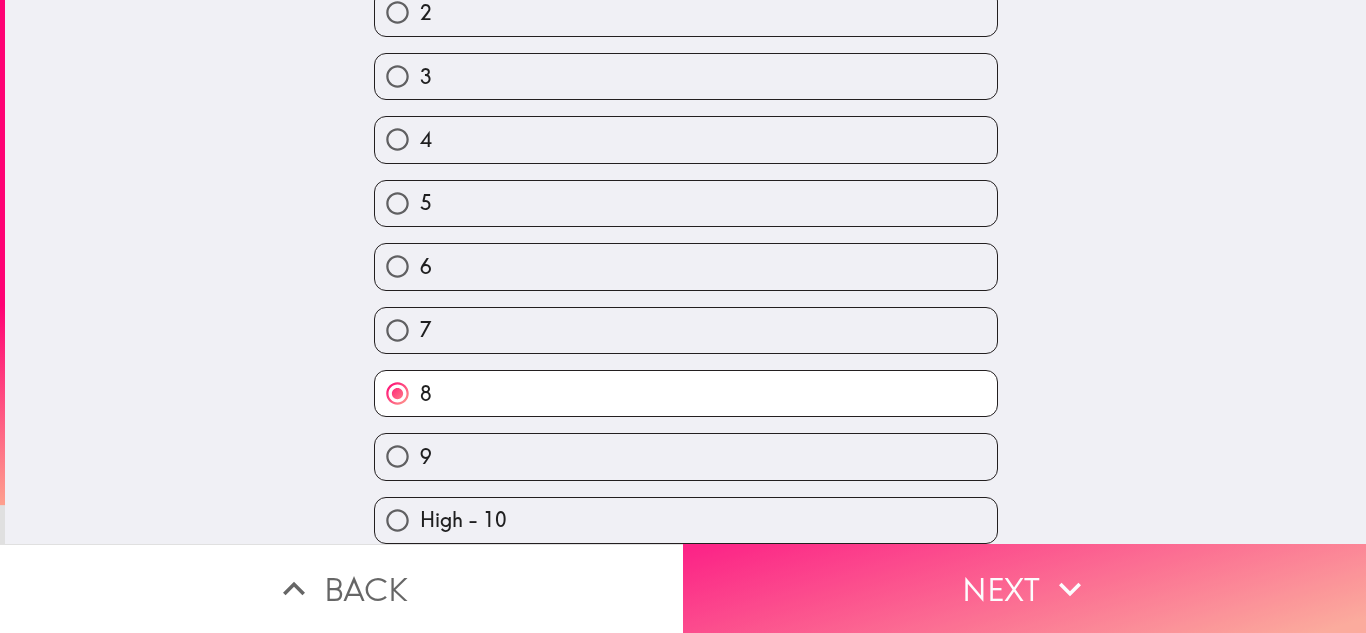 click on "Next" at bounding box center (1024, 588) 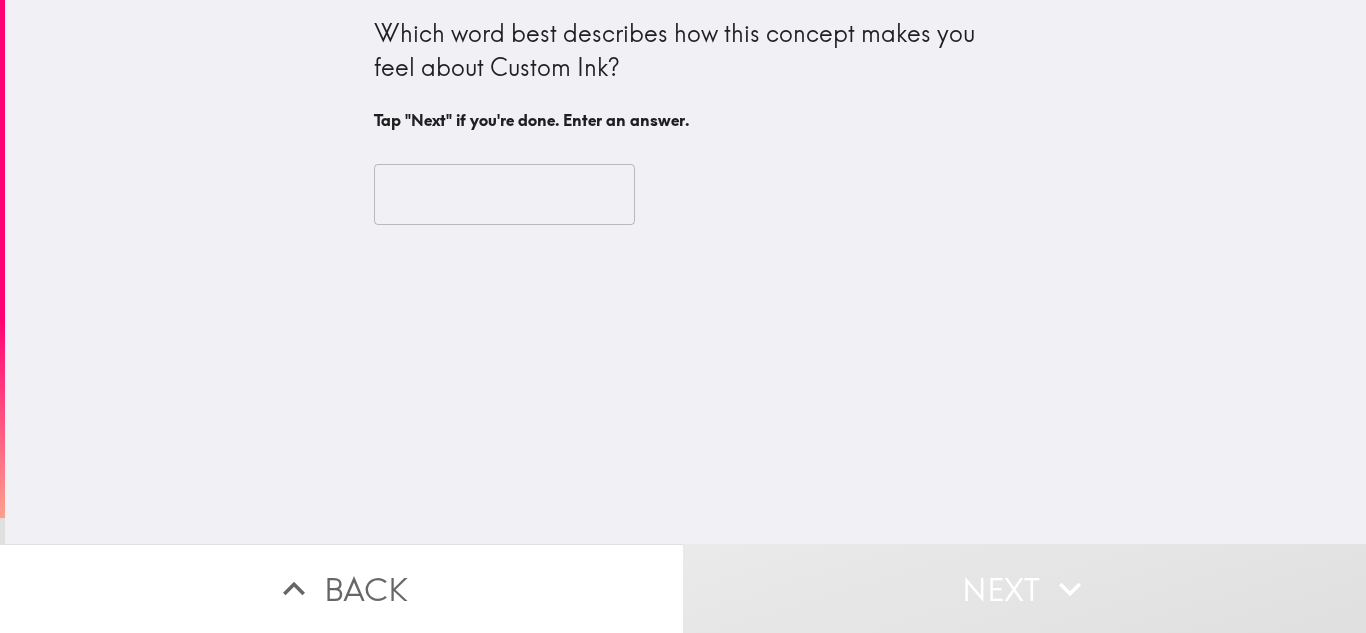 click at bounding box center (504, 195) 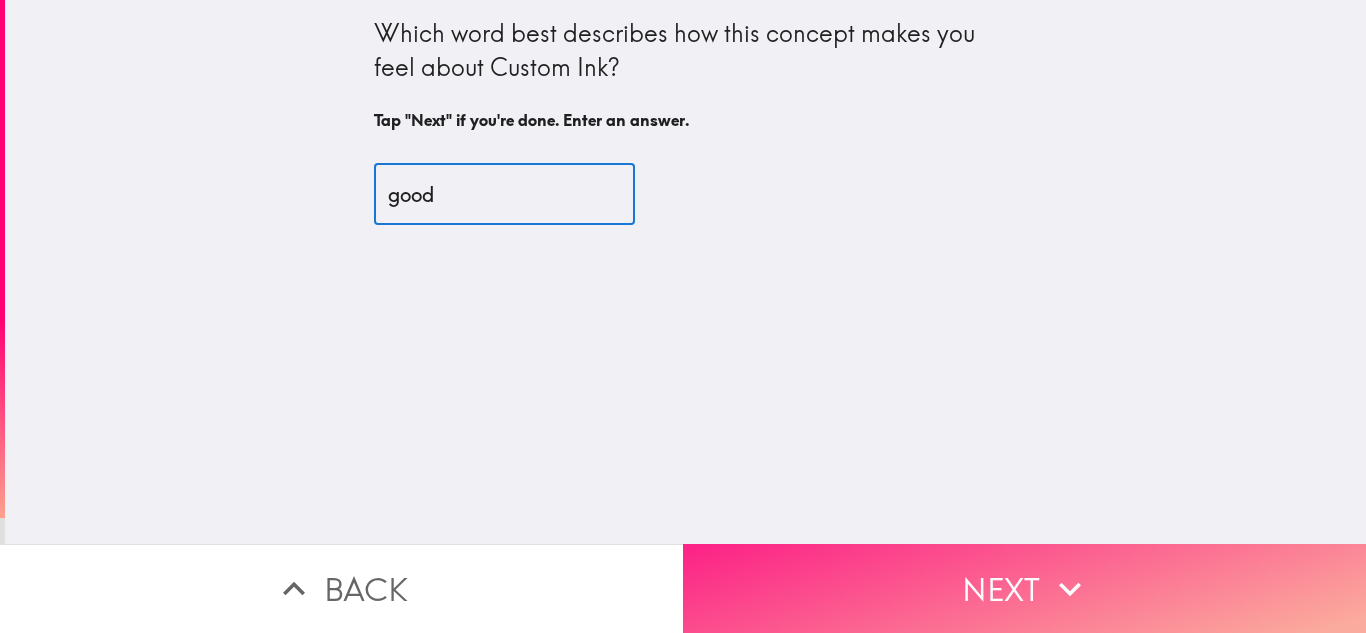 type on "good" 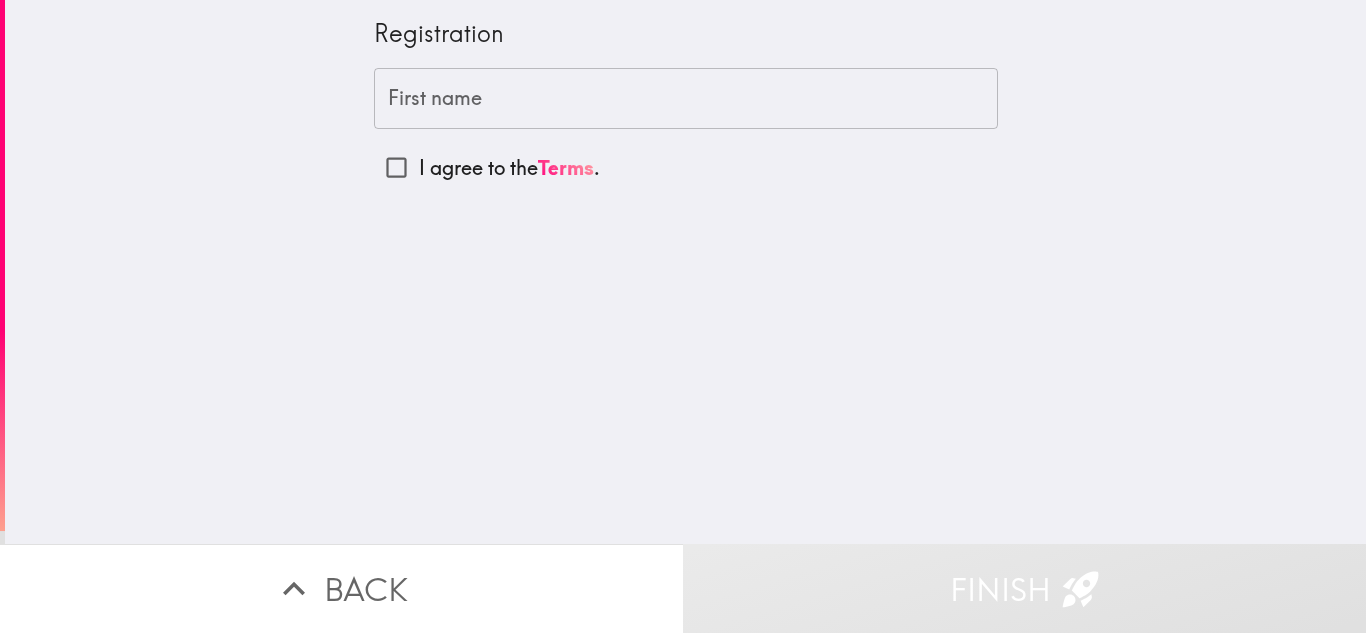 click on "First name" at bounding box center [686, 99] 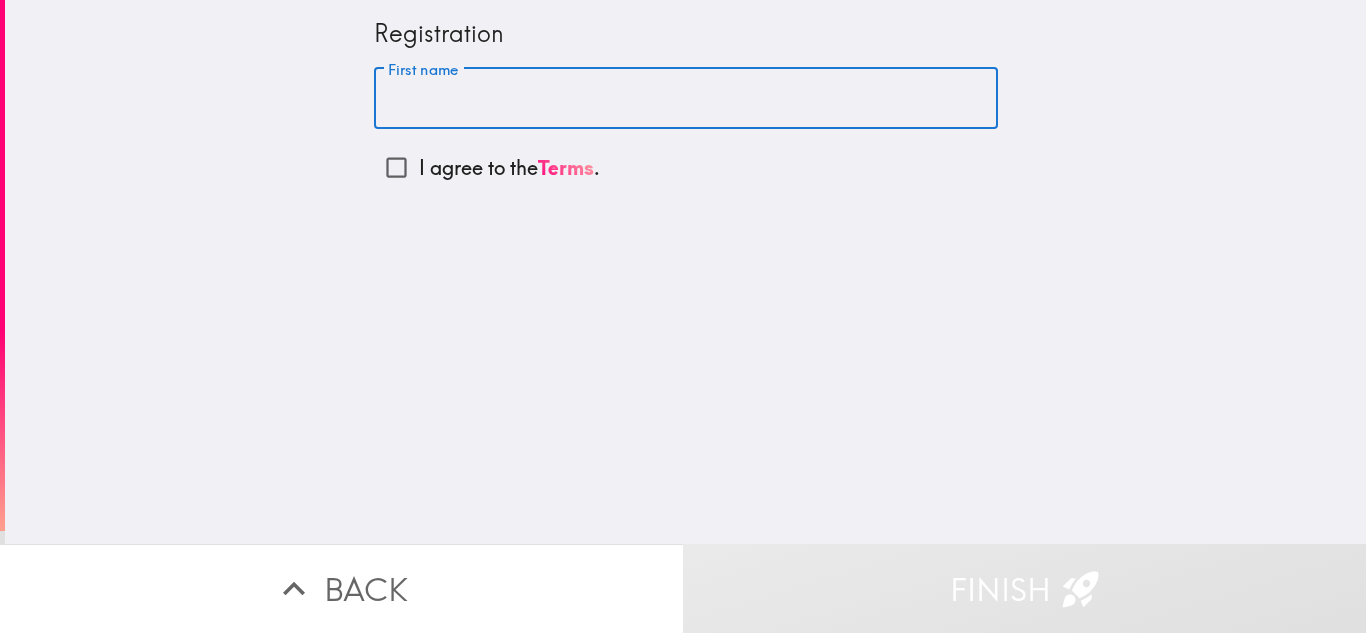 type on "[PERSON_NAME]" 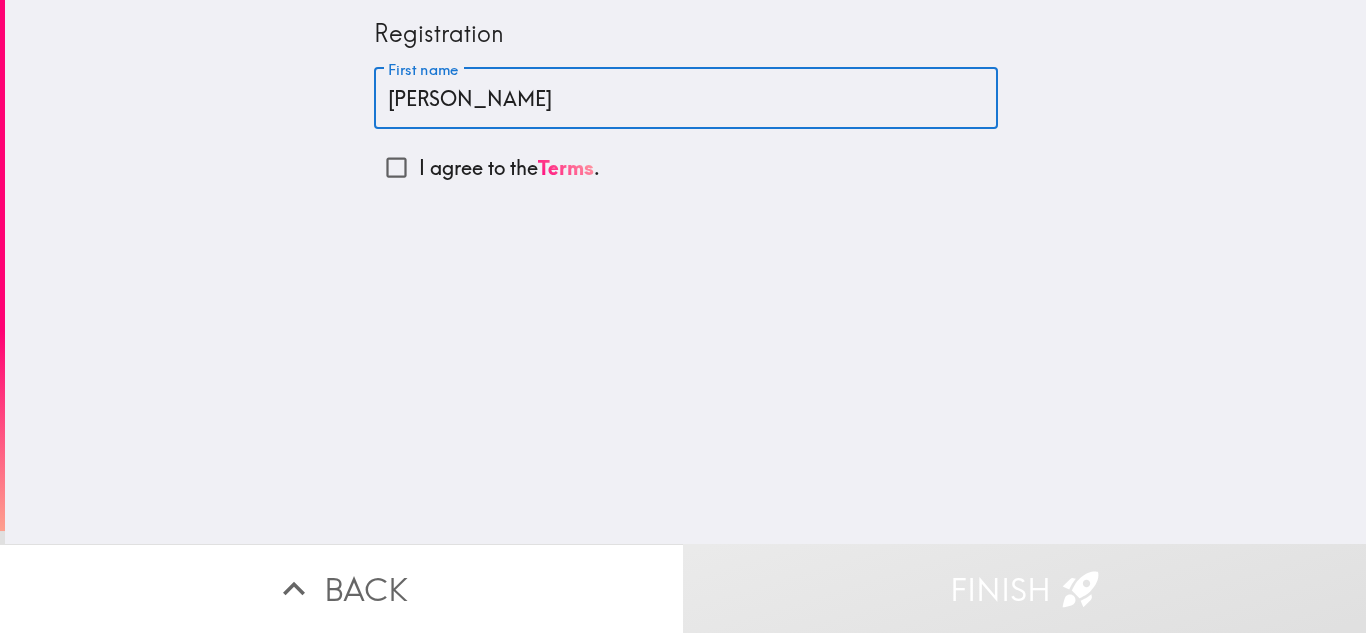 click on "I agree to the  Terms ." at bounding box center [396, 167] 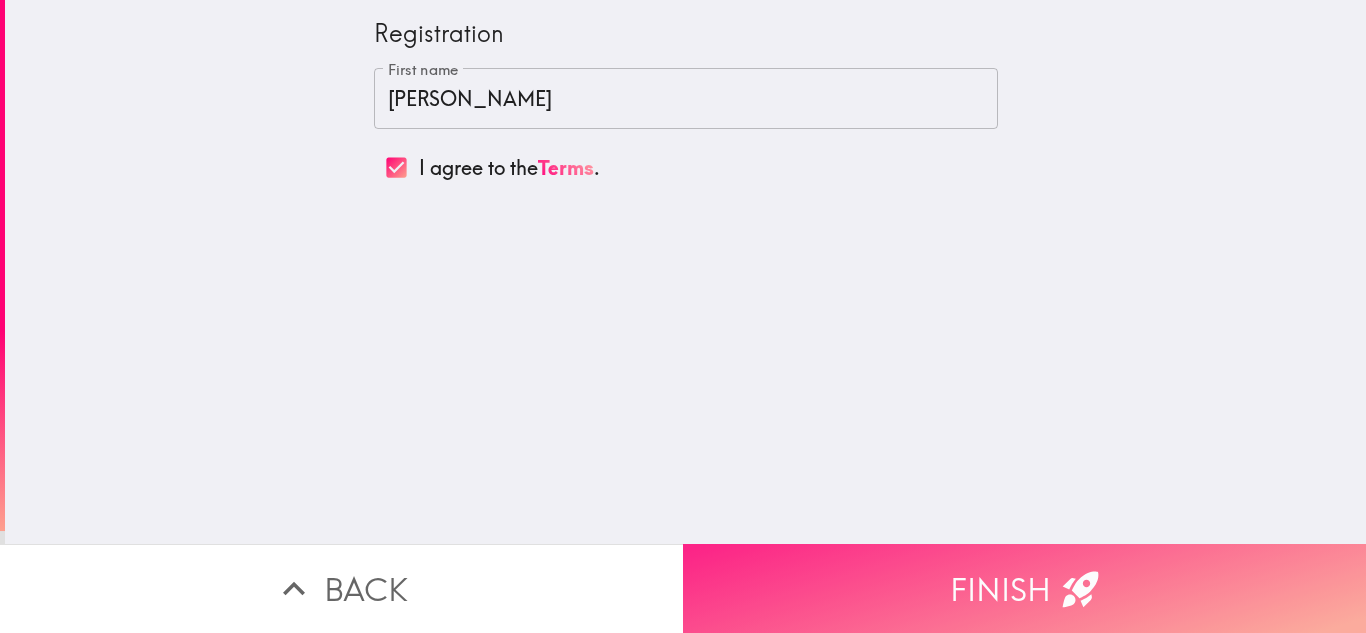 click on "Finish" at bounding box center [1024, 588] 